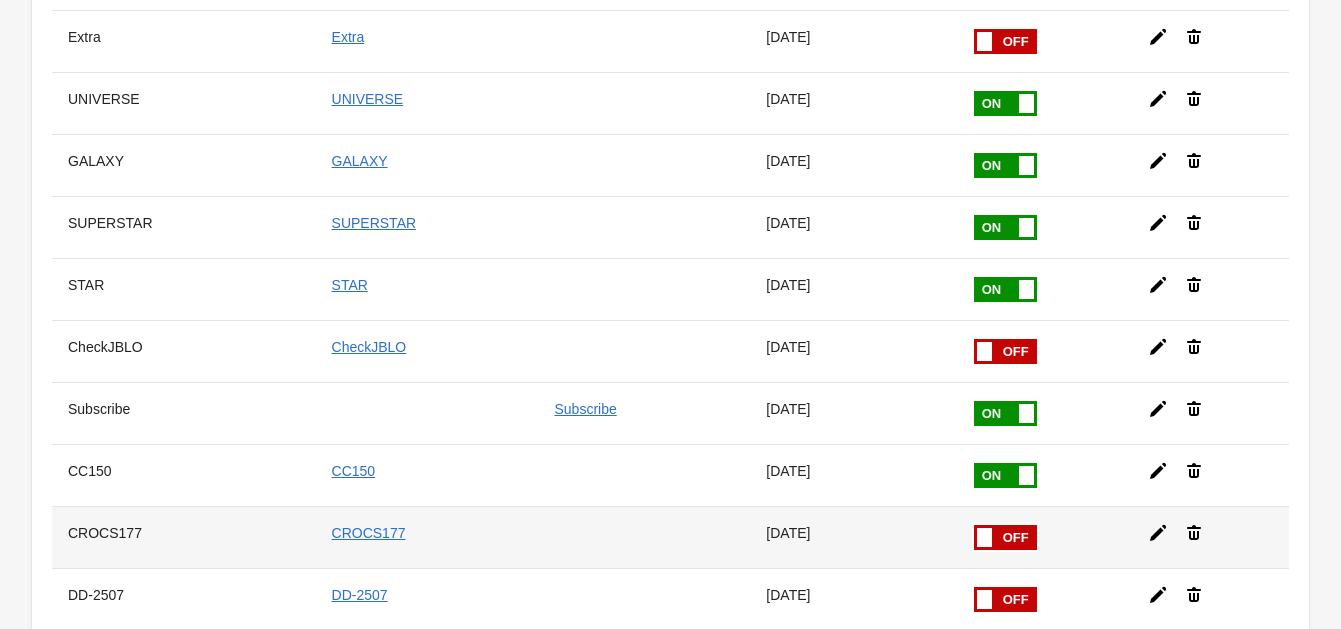 scroll, scrollTop: 625, scrollLeft: 0, axis: vertical 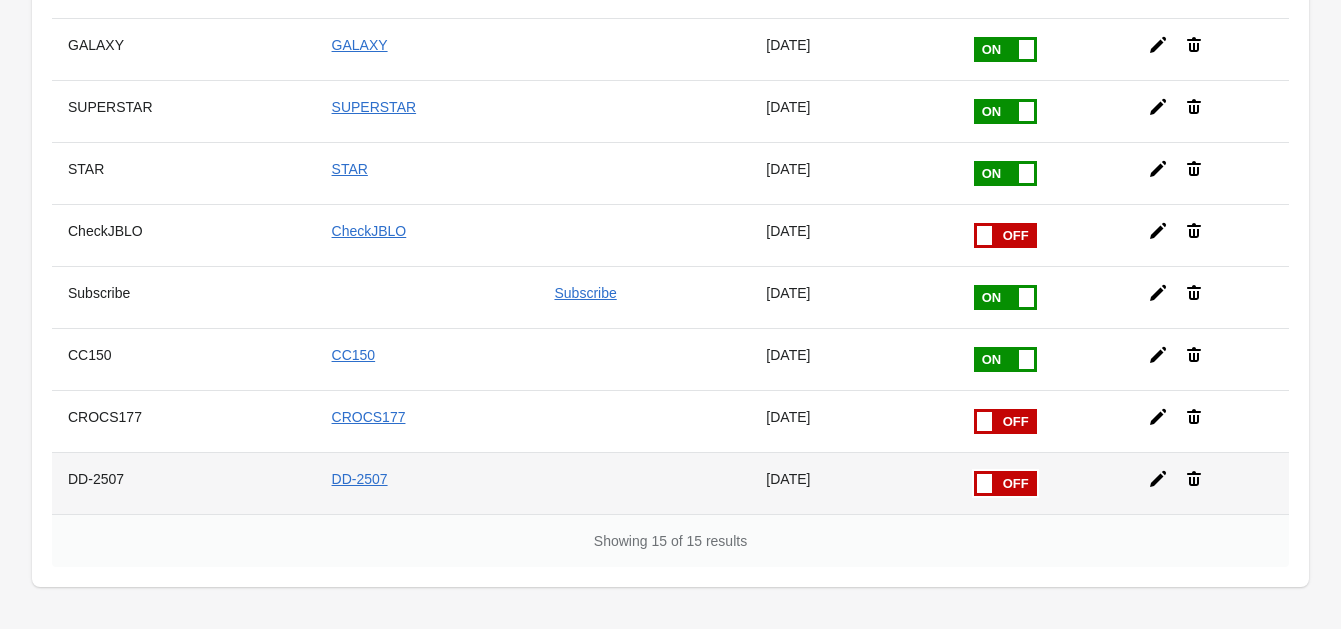 click 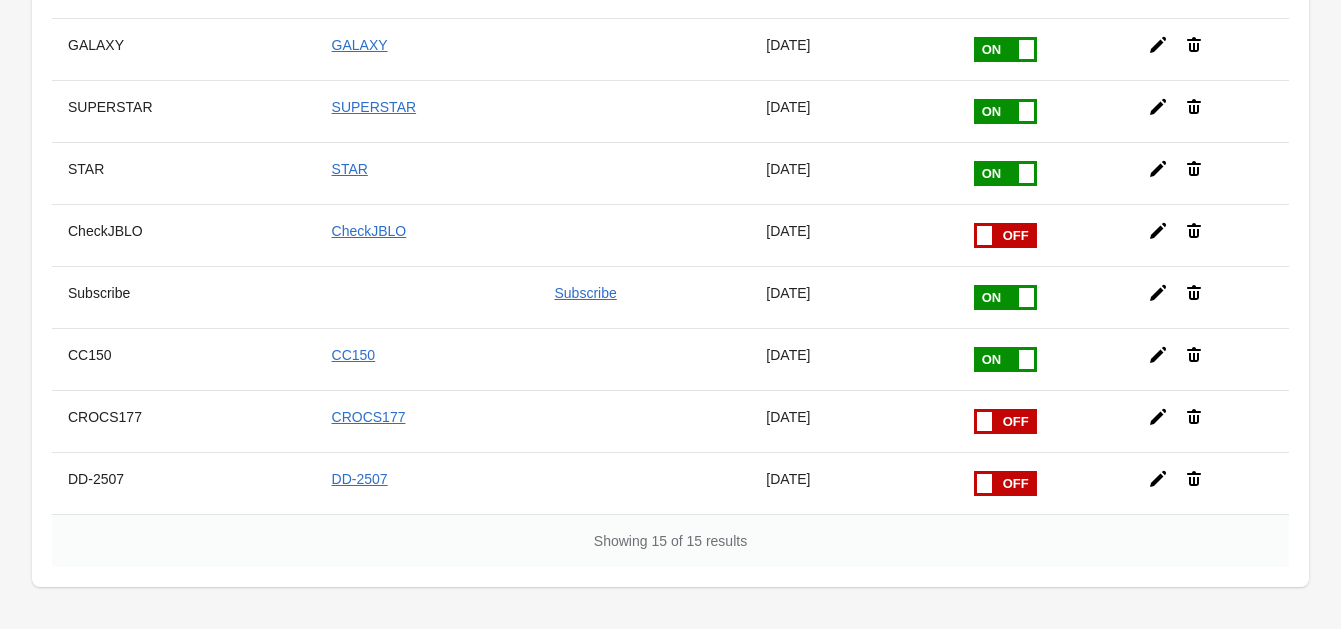 scroll, scrollTop: 373, scrollLeft: 0, axis: vertical 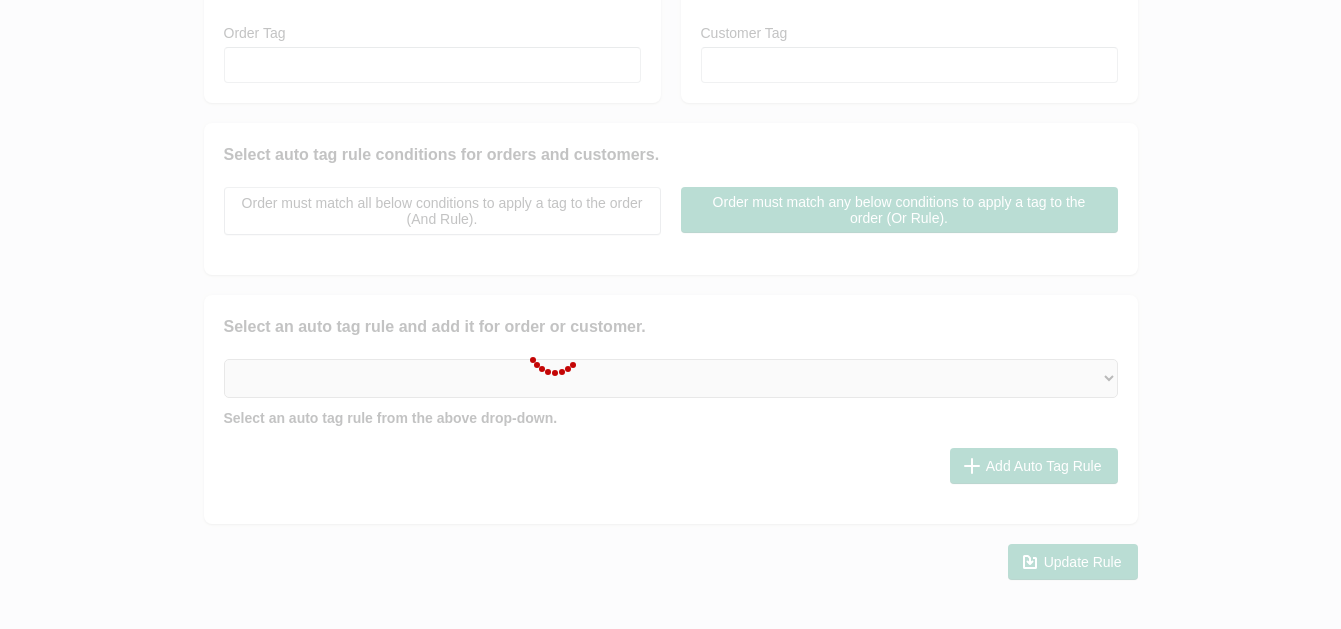 checkbox on "false" 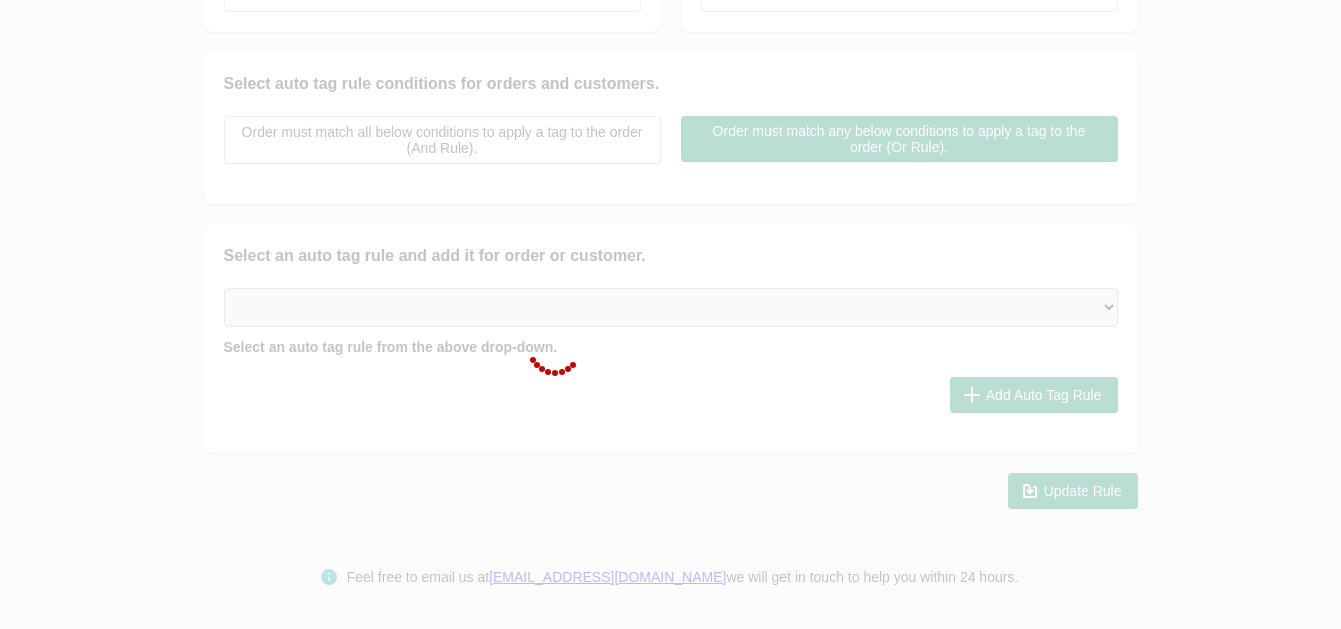 select on "2" 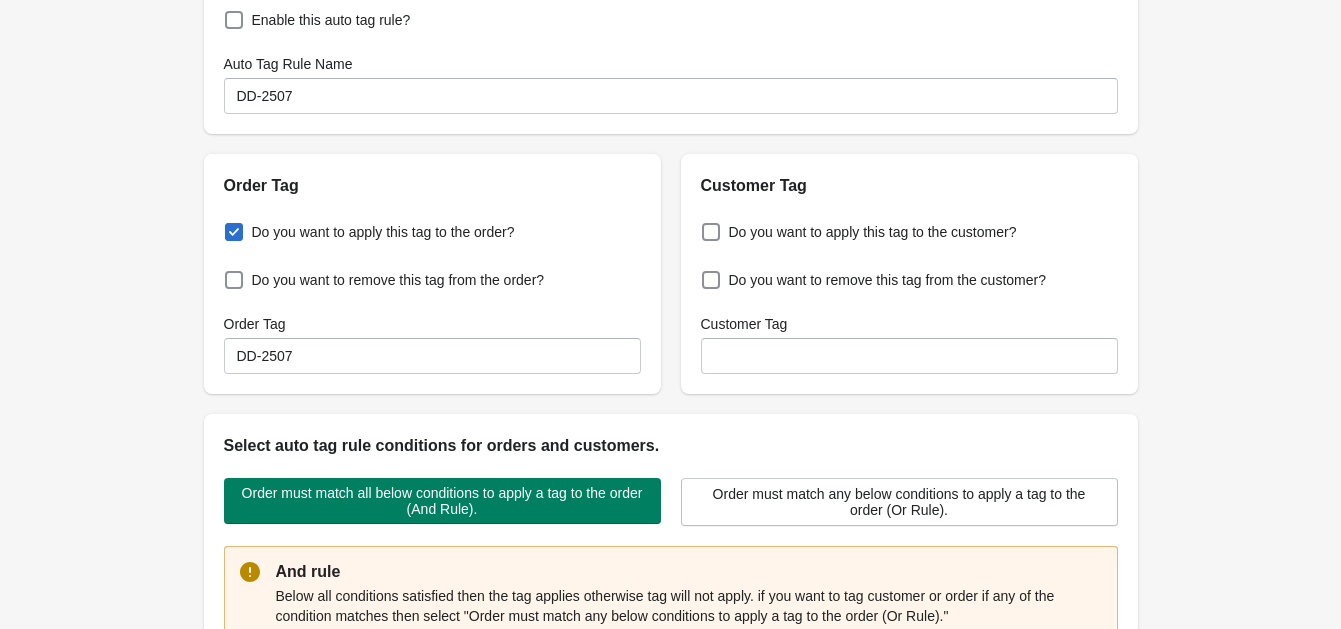 scroll, scrollTop: 0, scrollLeft: 0, axis: both 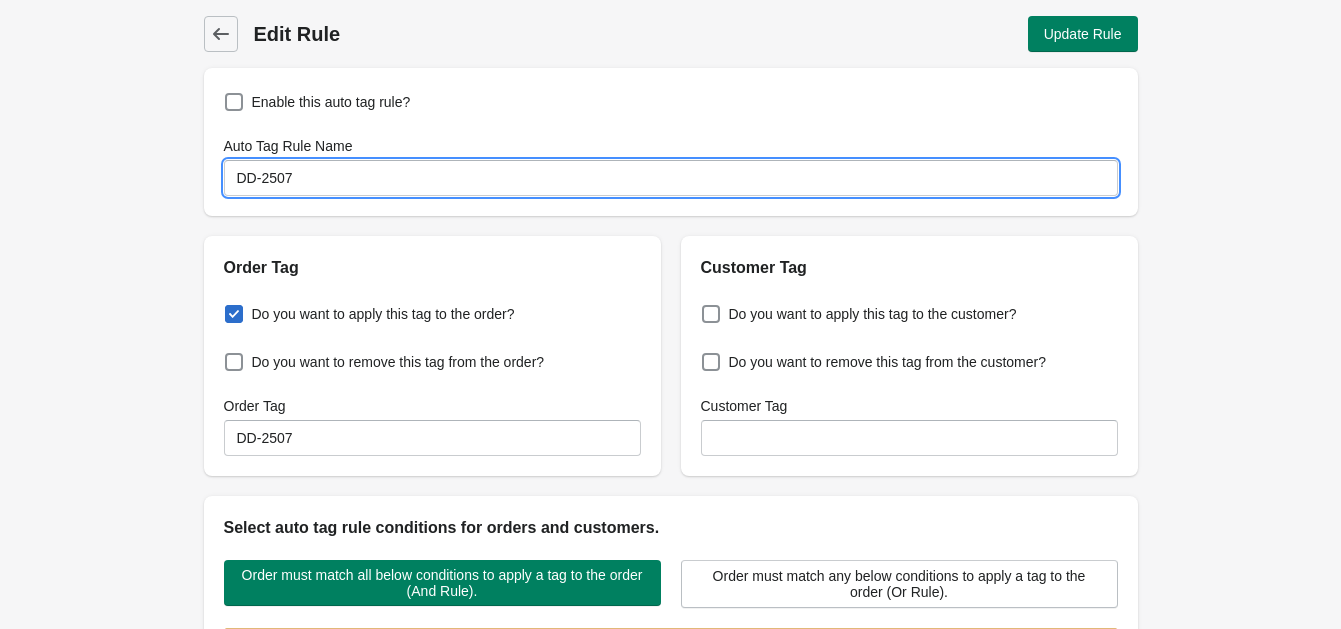drag, startPoint x: 331, startPoint y: 175, endPoint x: 37, endPoint y: 172, distance: 294.01532 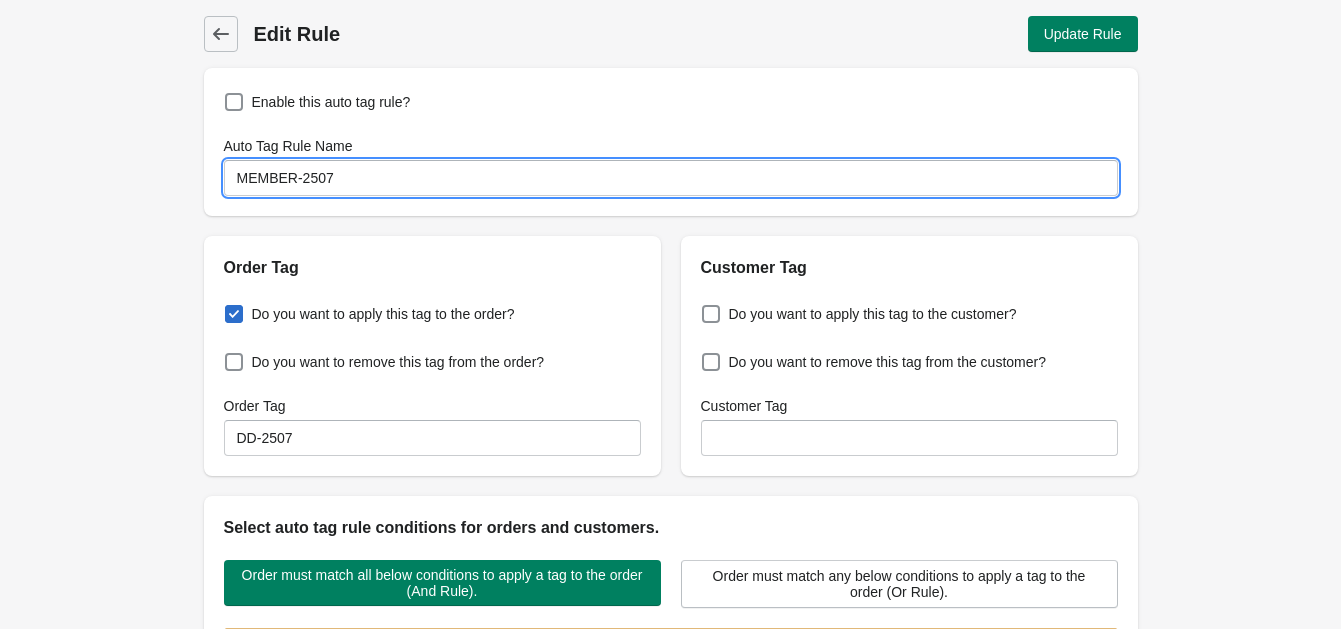 type on "MEMBER-2507" 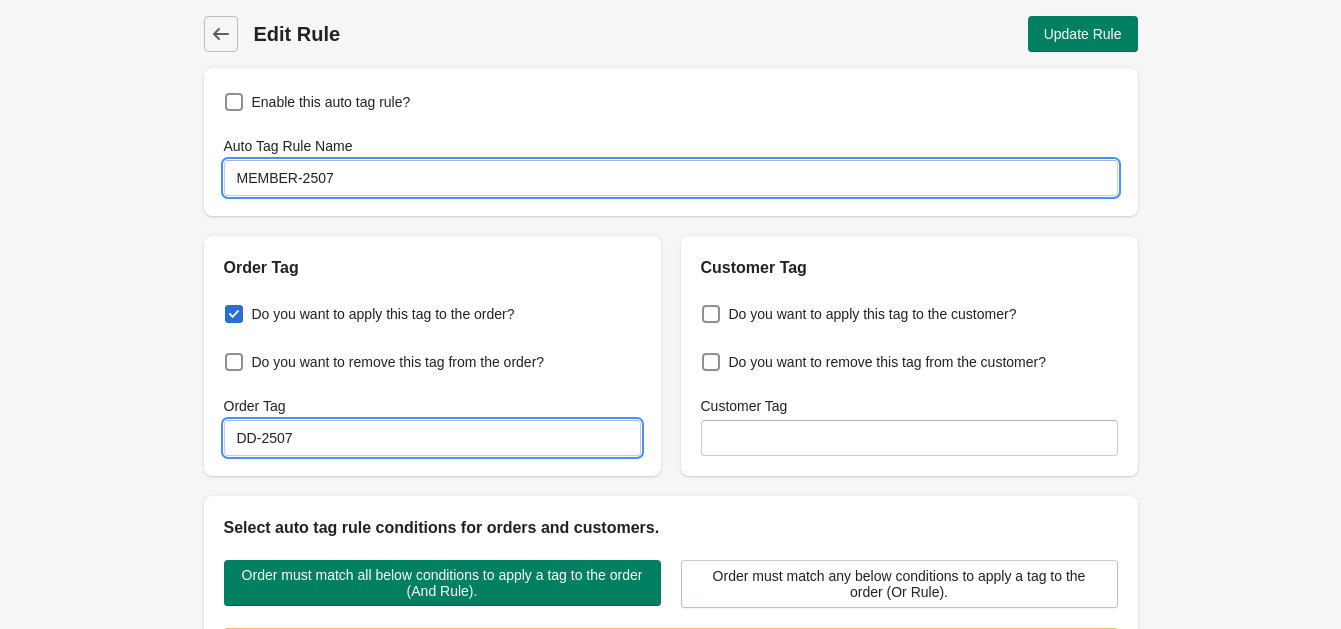 click on "DD-2507" at bounding box center (432, 438) 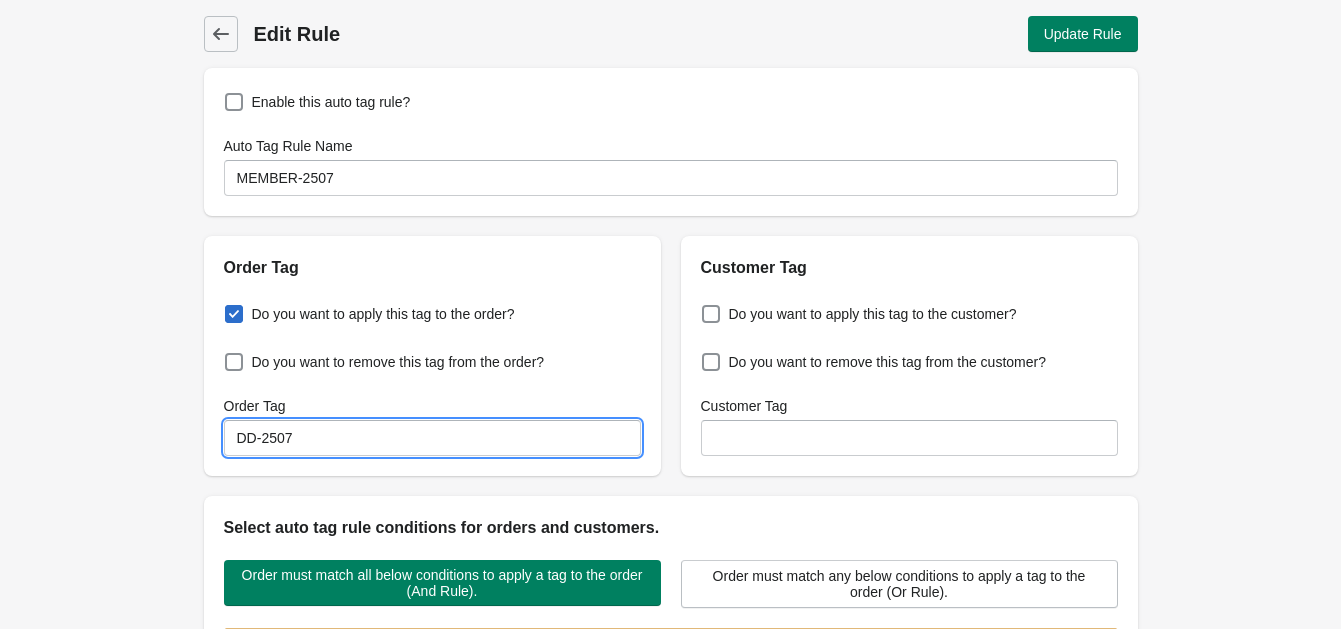 paste on "MEMBER" 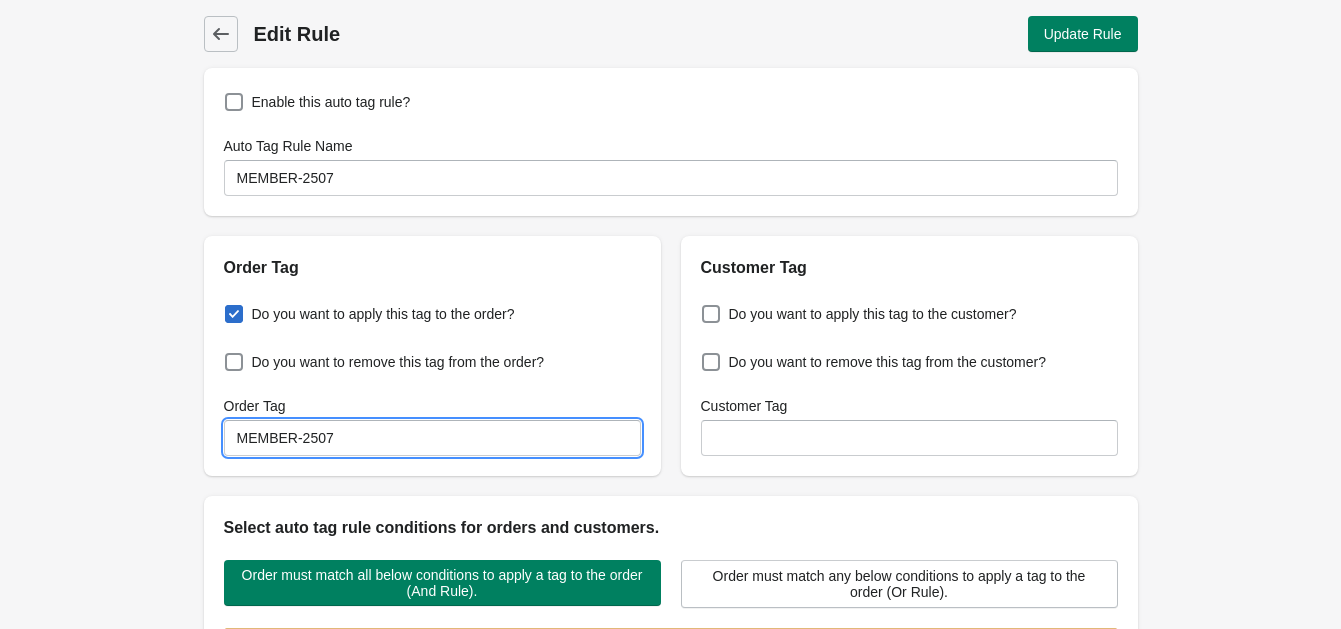 type on "MEMBER-2507" 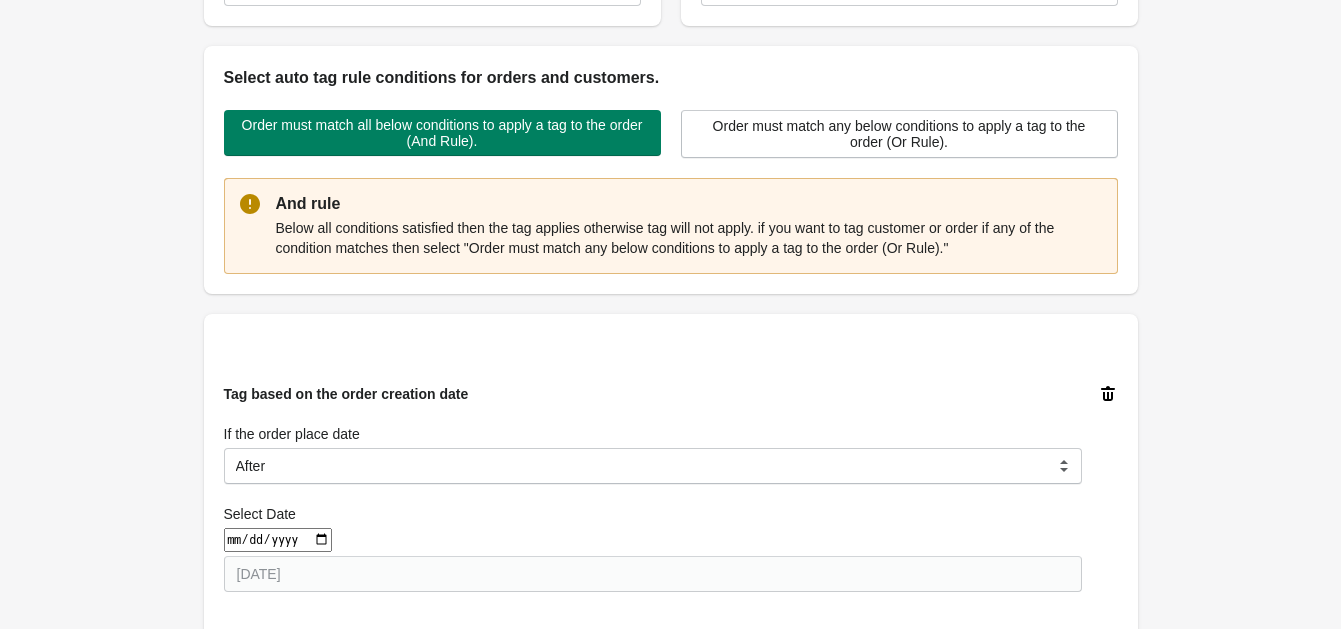 scroll, scrollTop: 625, scrollLeft: 0, axis: vertical 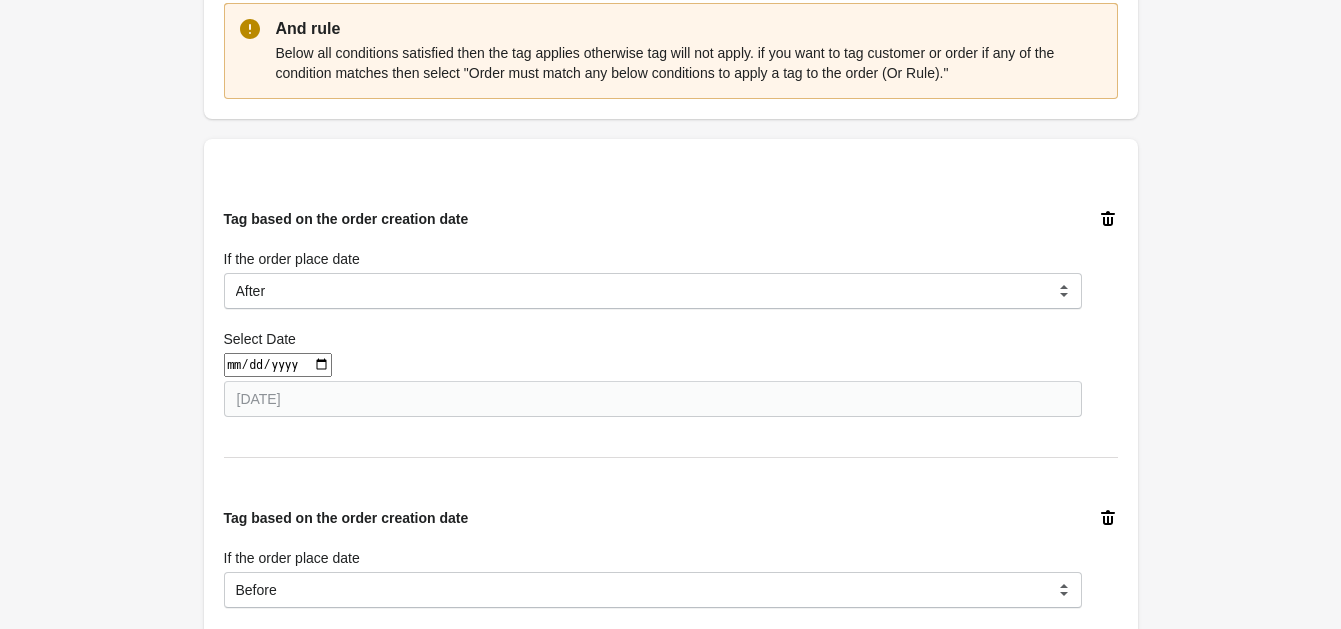 click at bounding box center (278, 365) 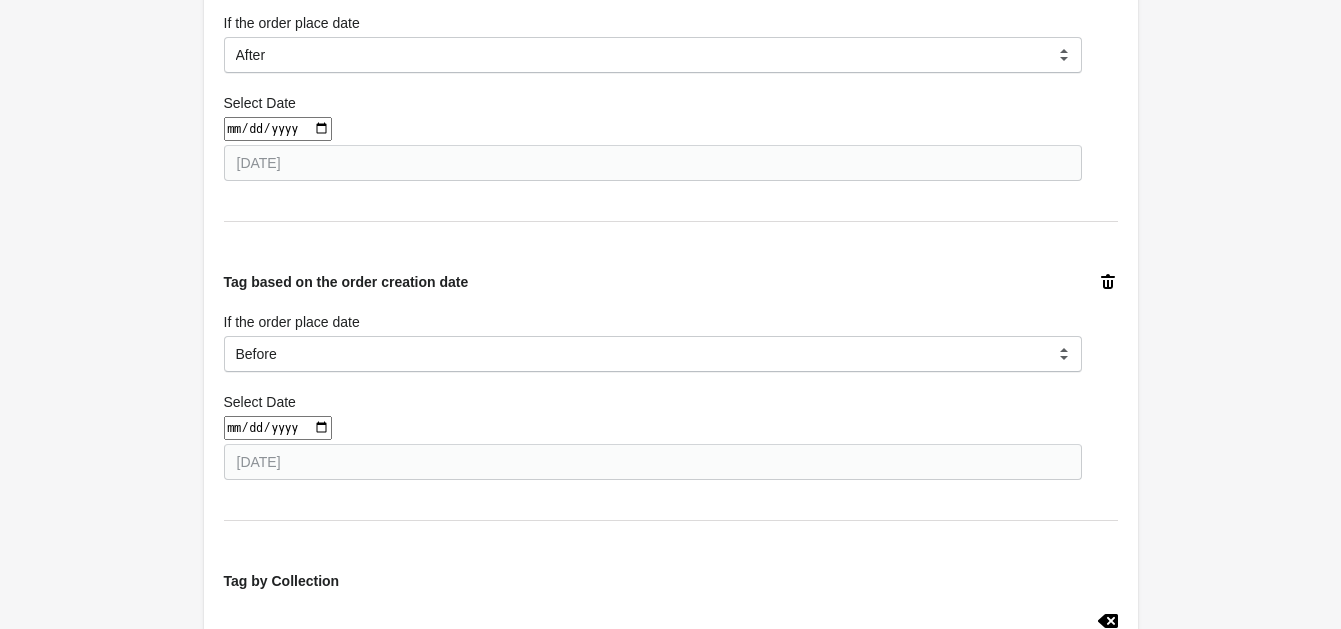 scroll, scrollTop: 874, scrollLeft: 0, axis: vertical 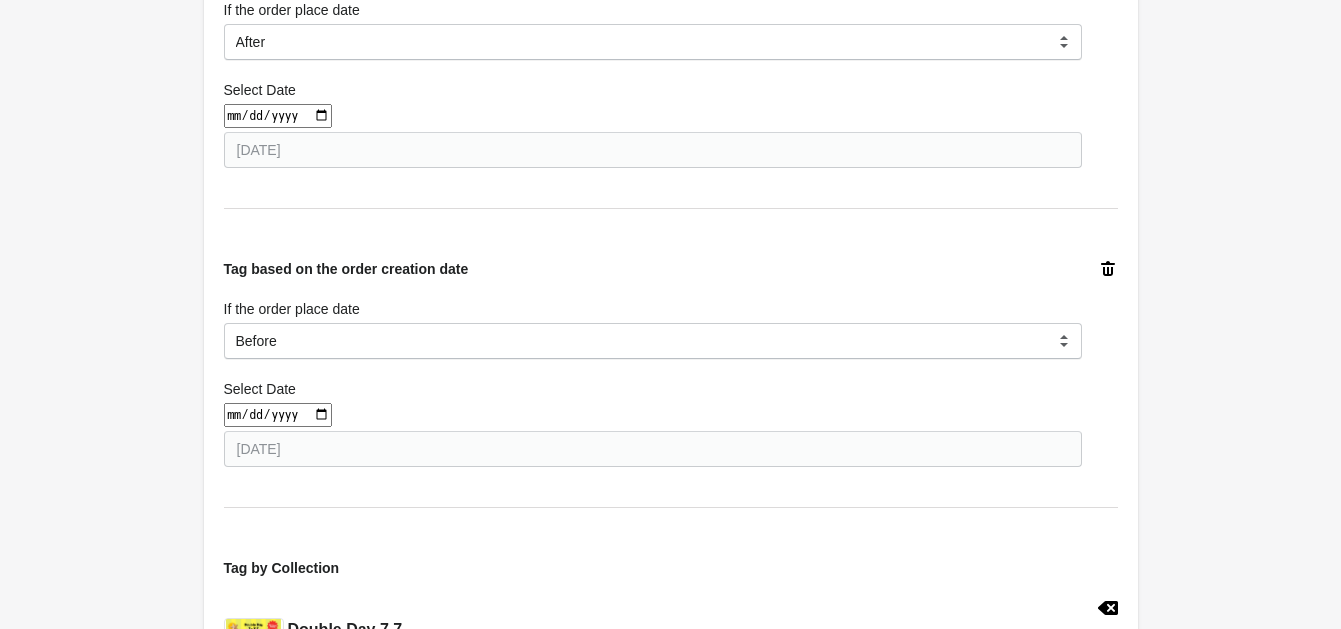 click at bounding box center (278, 415) 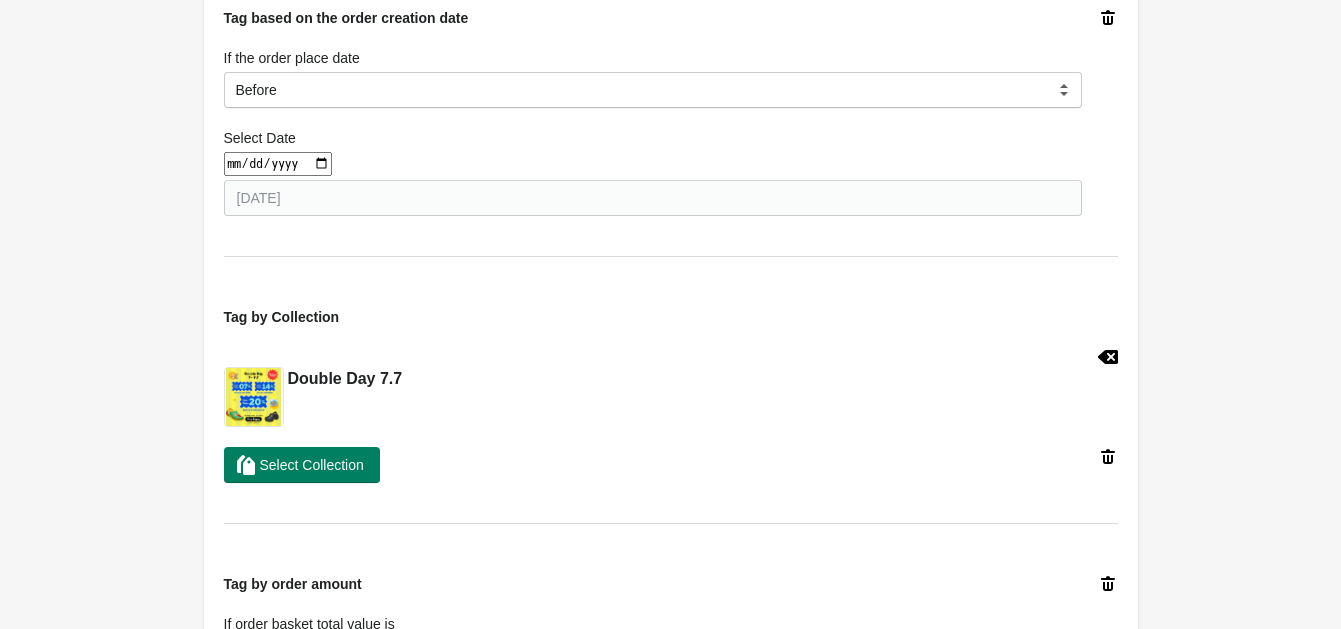 scroll, scrollTop: 1250, scrollLeft: 0, axis: vertical 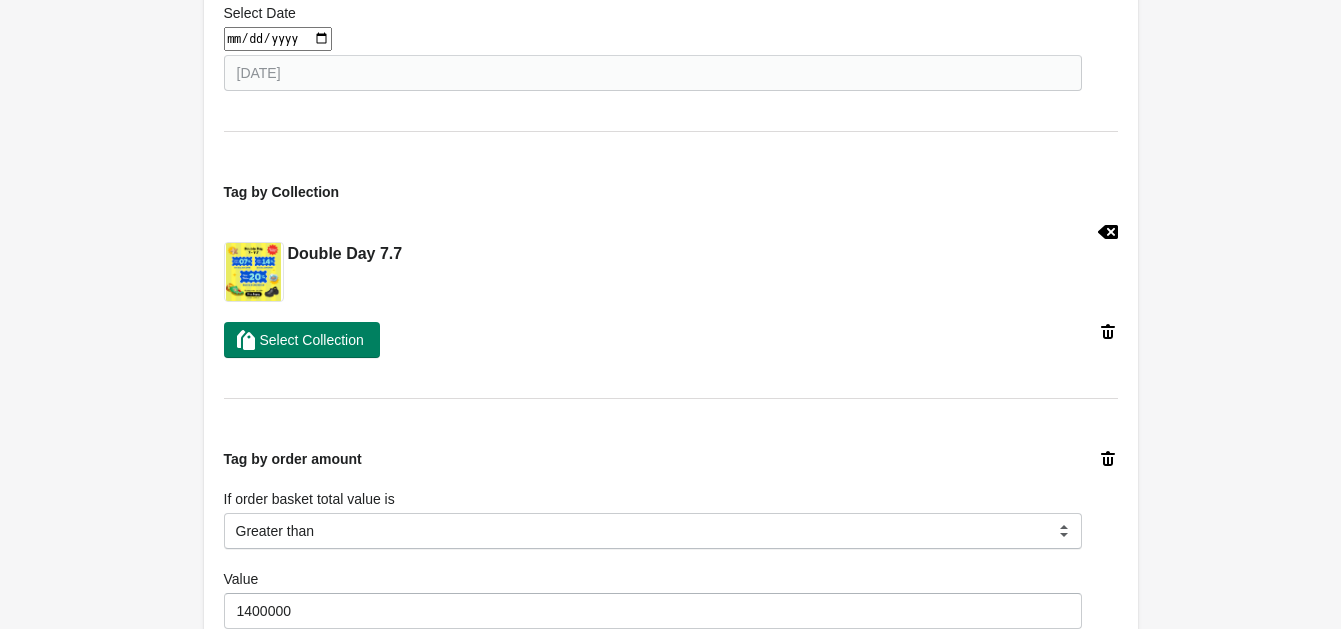 click 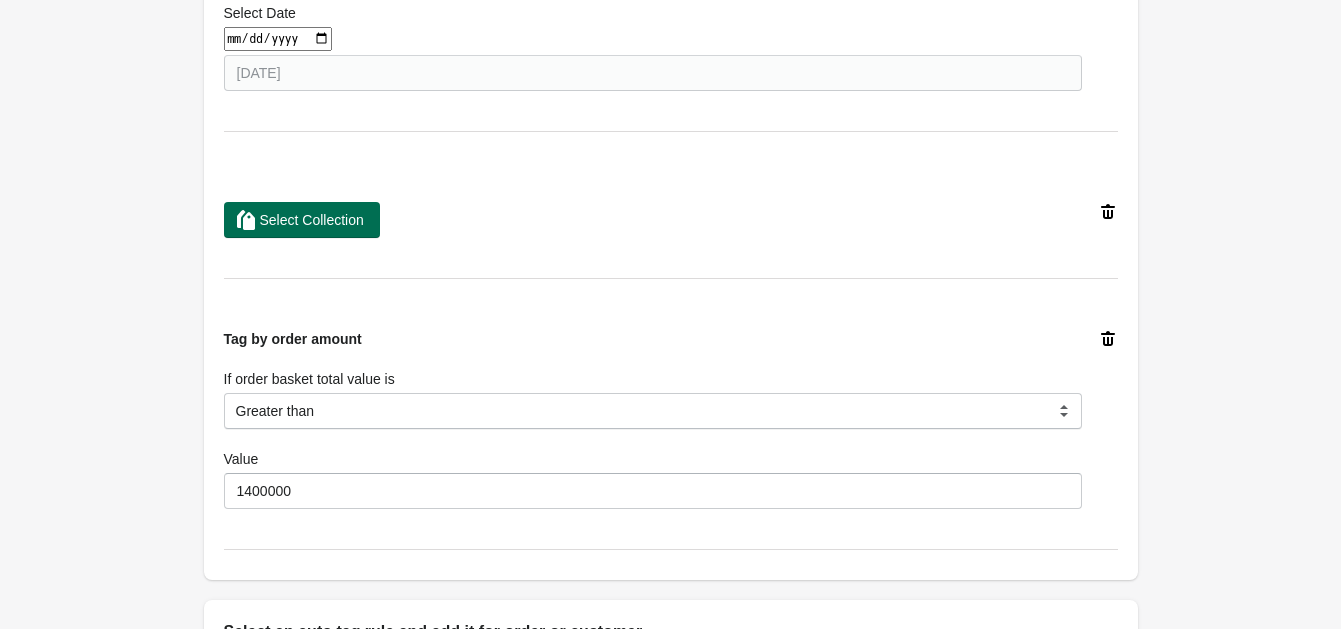 click on "Select Collection" at bounding box center (302, 220) 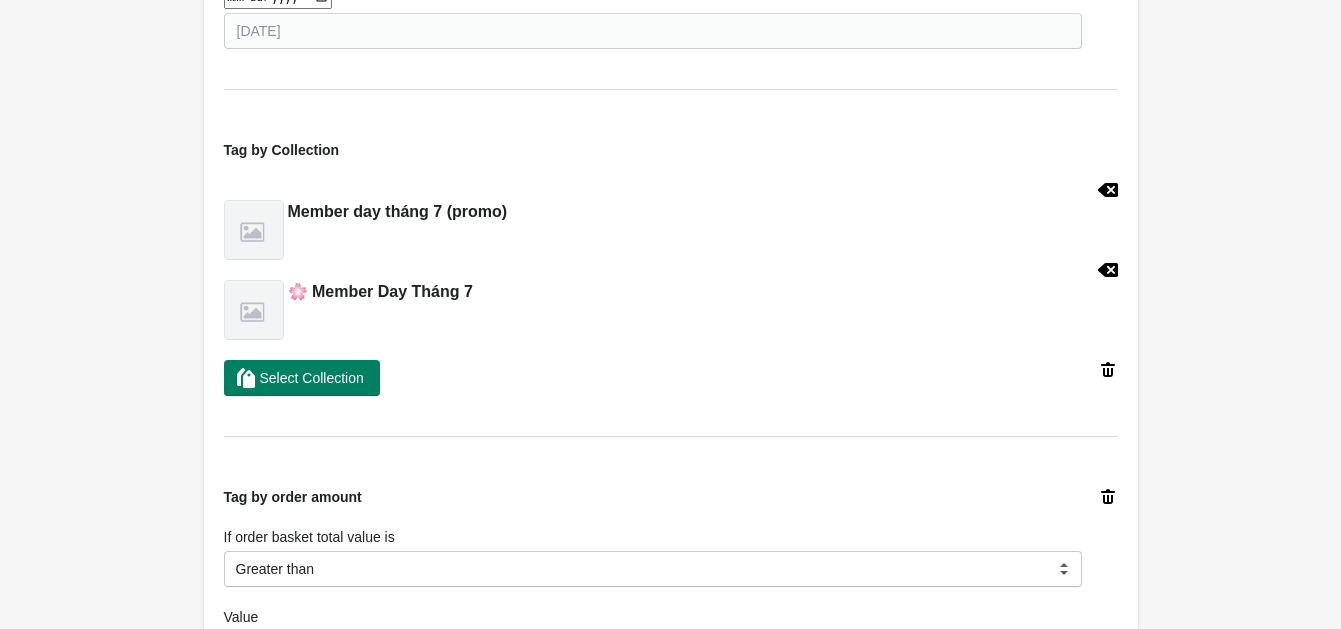 scroll, scrollTop: 1500, scrollLeft: 0, axis: vertical 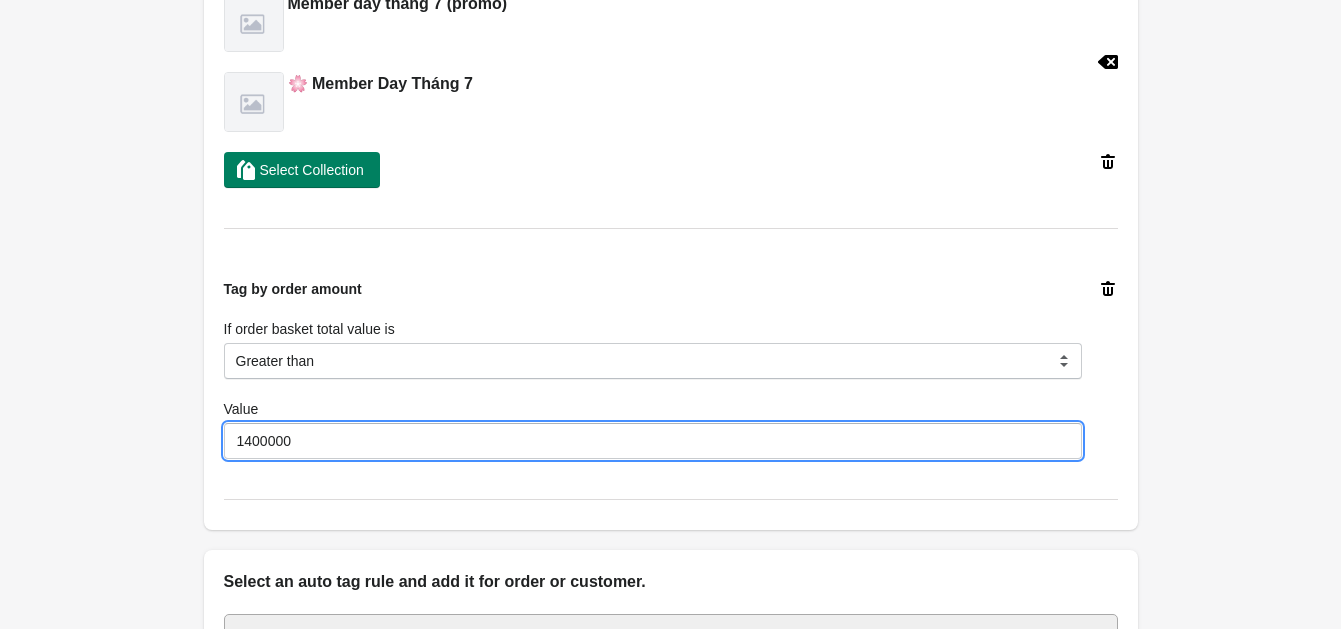 drag, startPoint x: 315, startPoint y: 430, endPoint x: 164, endPoint y: 416, distance: 151.64761 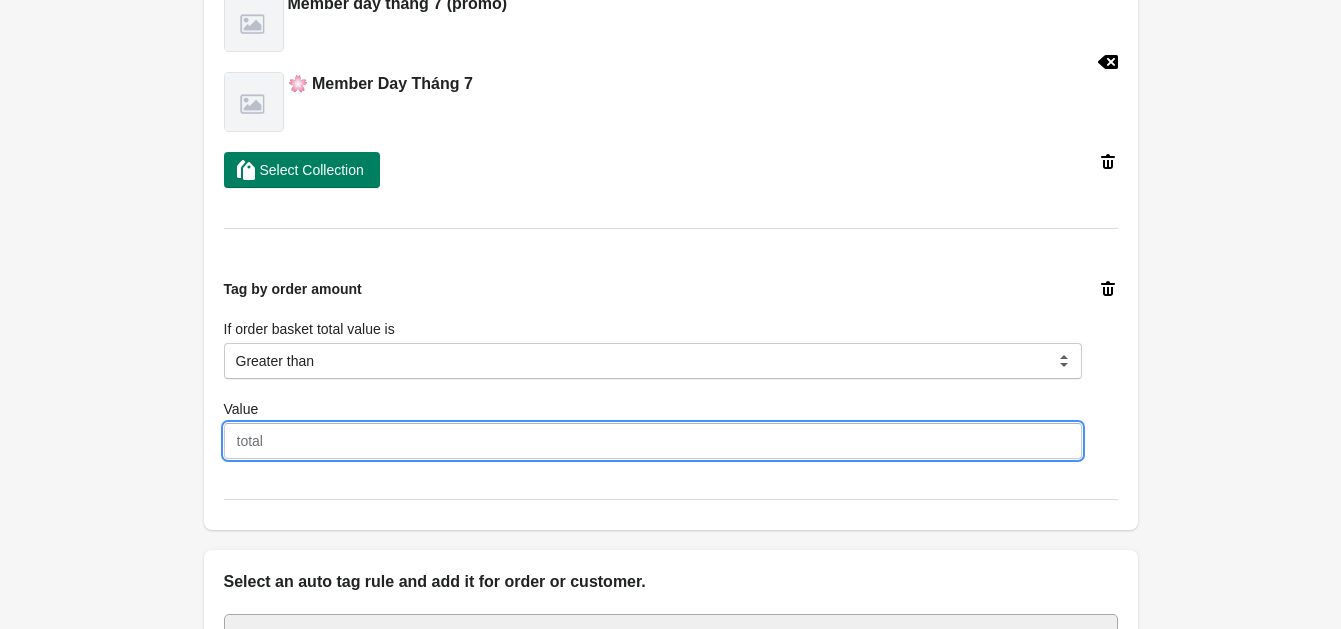 type on "3" 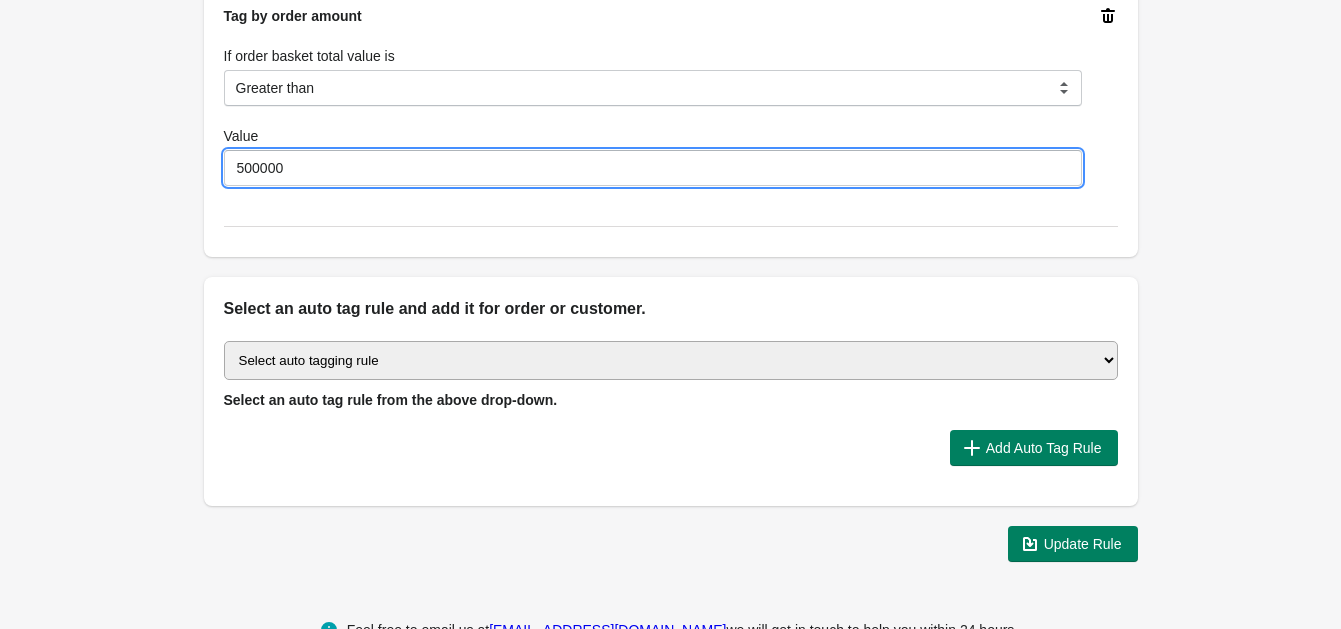 scroll, scrollTop: 1818, scrollLeft: 0, axis: vertical 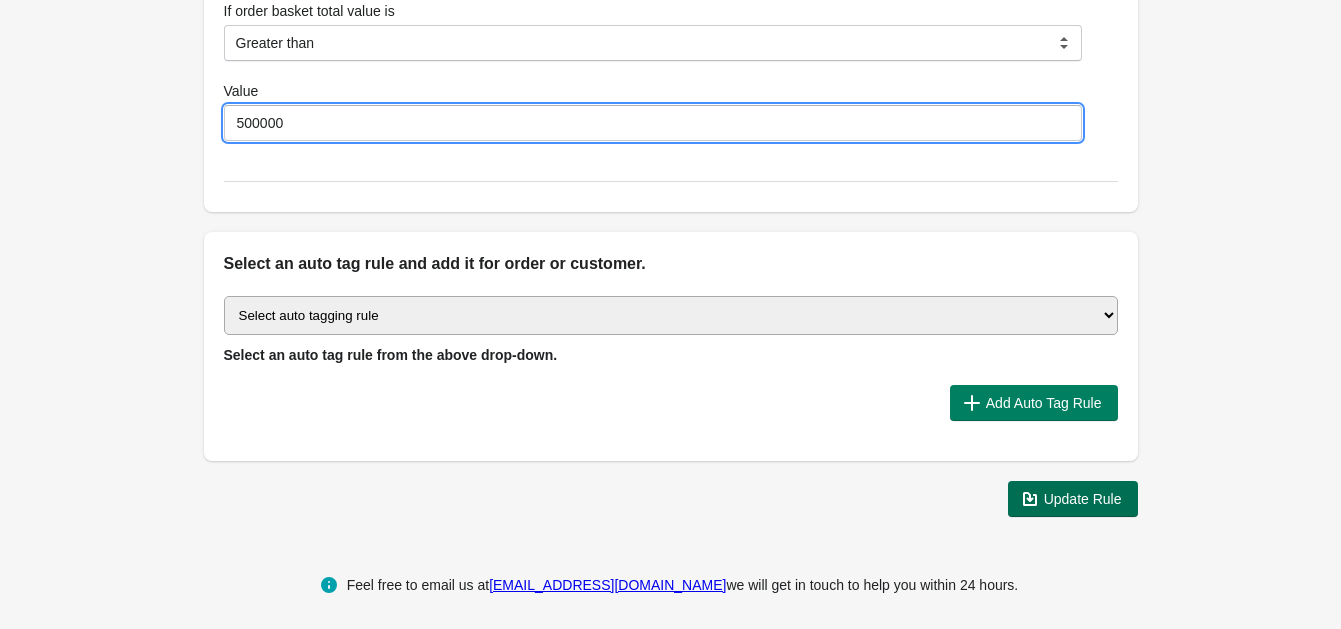type on "500000" 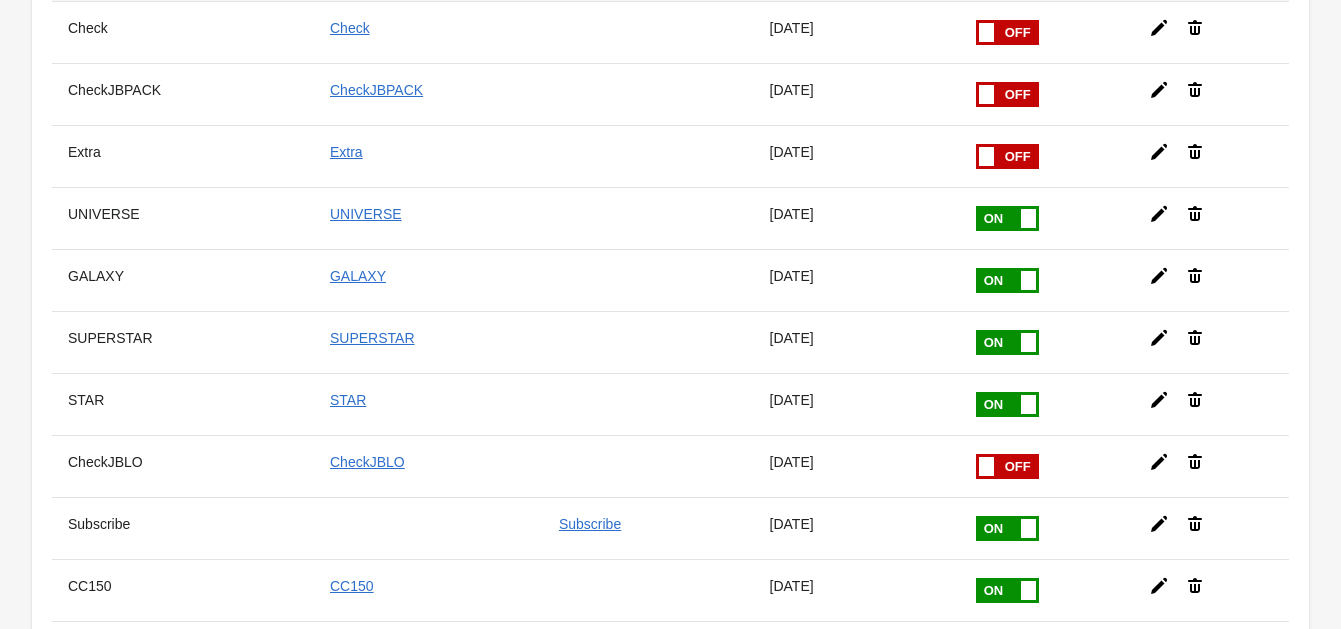scroll, scrollTop: 693, scrollLeft: 0, axis: vertical 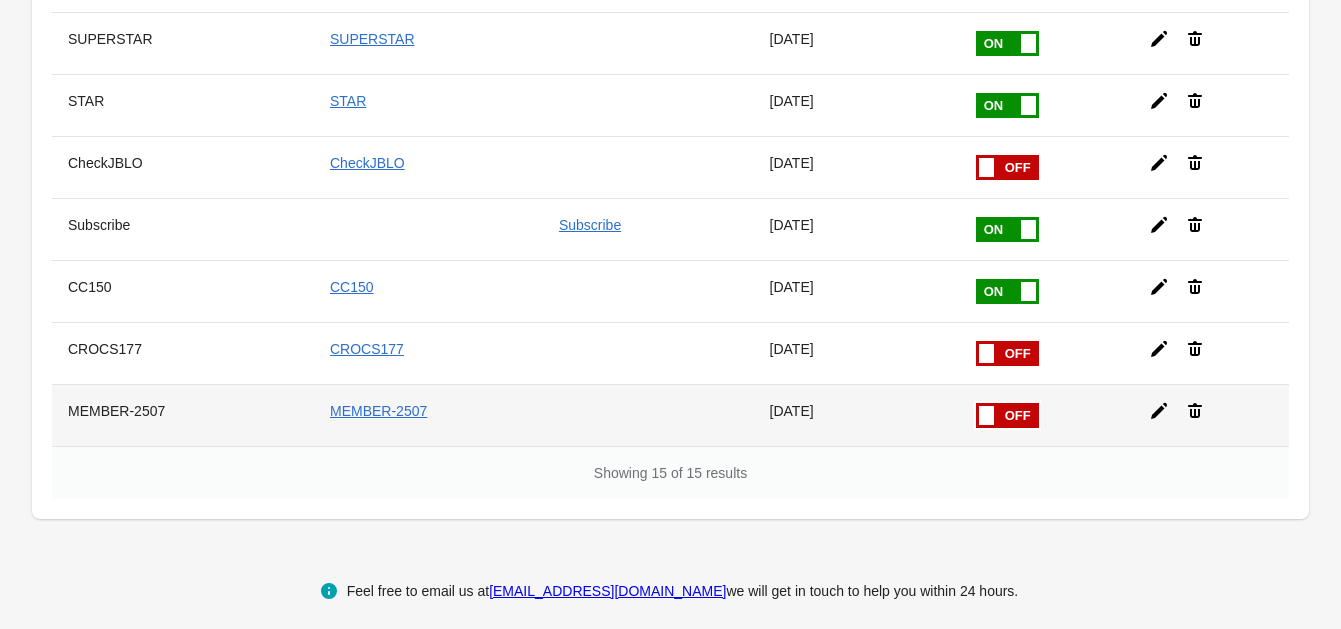 click at bounding box center (976, 403) 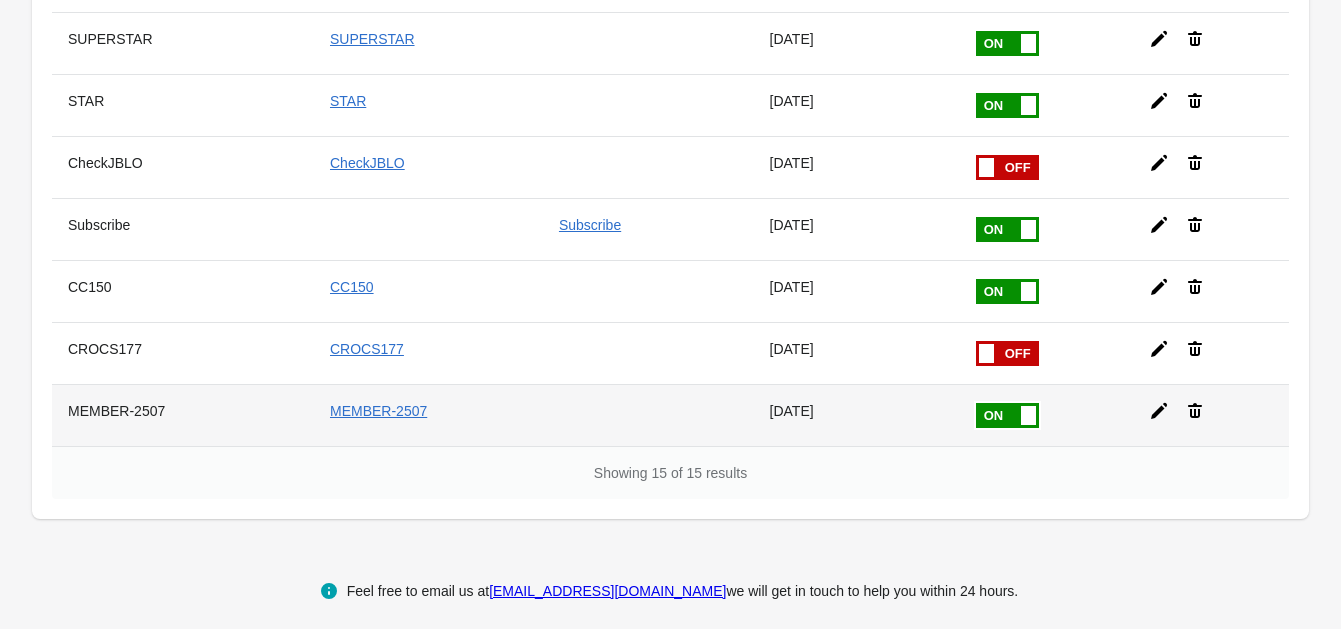 click at bounding box center [0, 0] 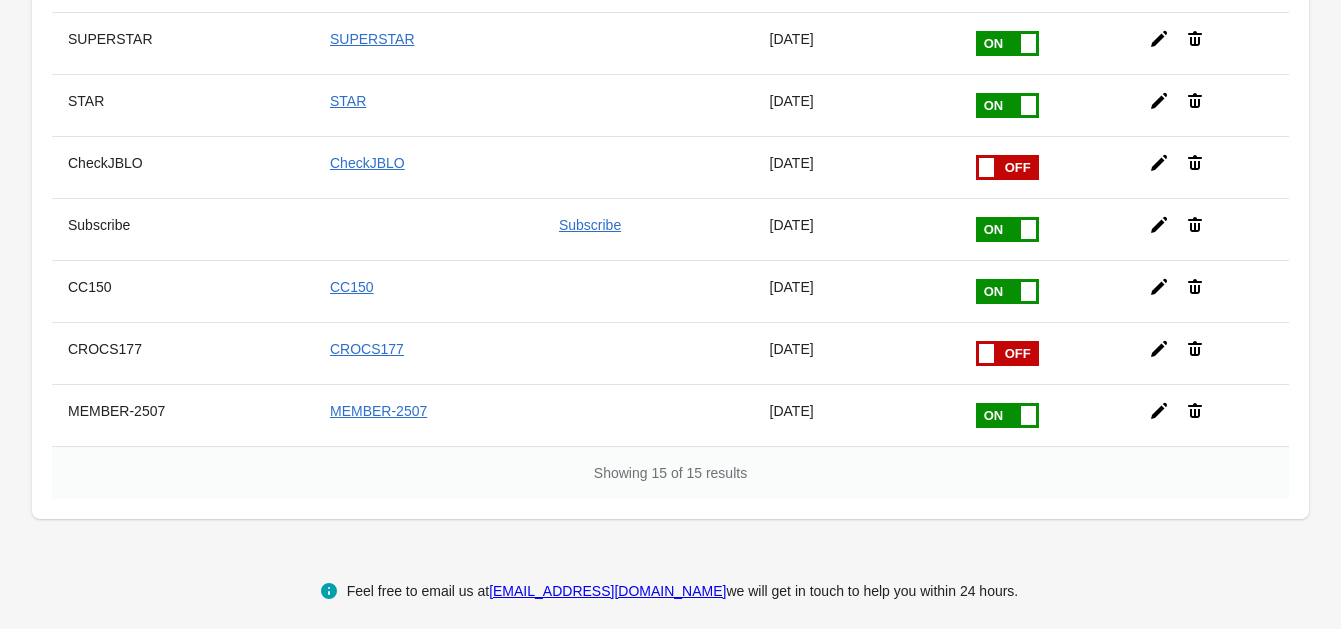 click on "Clear Rule Name Order Tag Customer Tag Created Date Status Action JB-B13G30   JB-B13G30 [DATE] JB-B2G1   JB-B2G1 [DATE] CROCS MEMBER   account [DATE] Check   Check [DATE] CheckJBPACK   CheckJBPACK [DATE] Extra   Extra [DATE] UNIVERSE   UNIVERSE [DATE] GALAXY   GALAXY [DATE] SUPERSTAR   SUPERSTAR [DATE] STAR   STAR [DATE] CheckJBLO   CheckJBLO [DATE] Subscribe   Subscribe [DATE] CC150   CC150 [DATE] CROCS177   CROCS177 [DATE] MEMBER-2507   MEMBER-2507 [DATE] Showing 15 of 15 results" at bounding box center [670, -41] 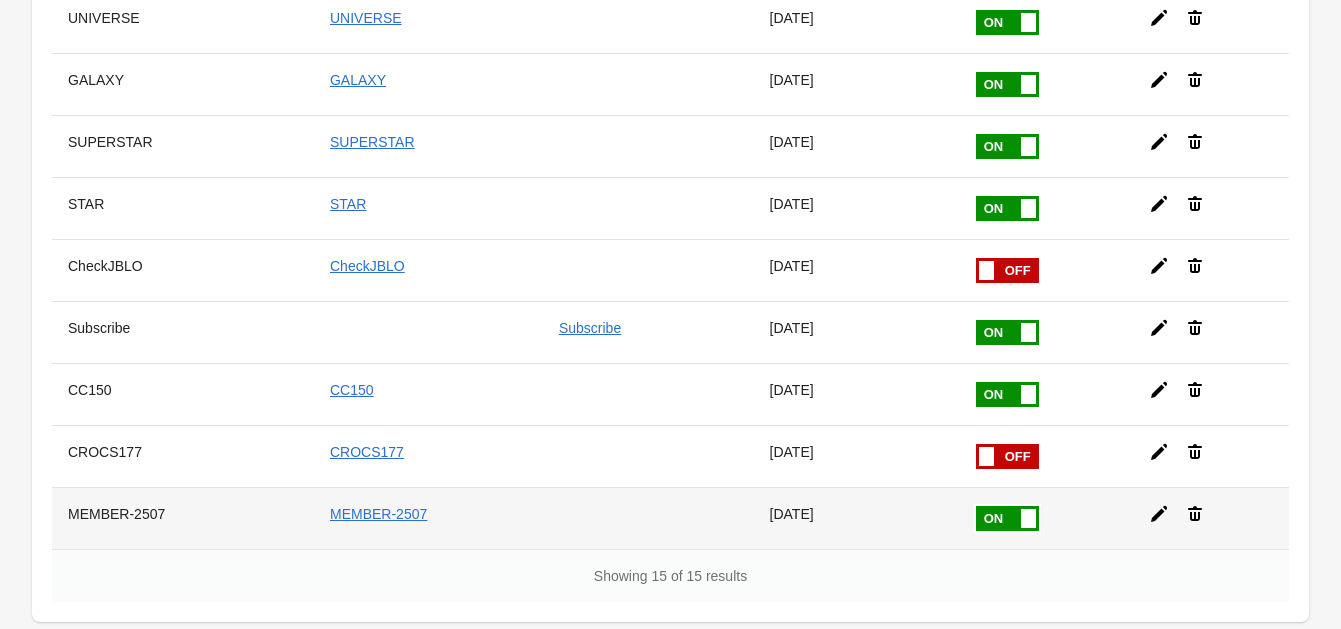 scroll, scrollTop: 568, scrollLeft: 0, axis: vertical 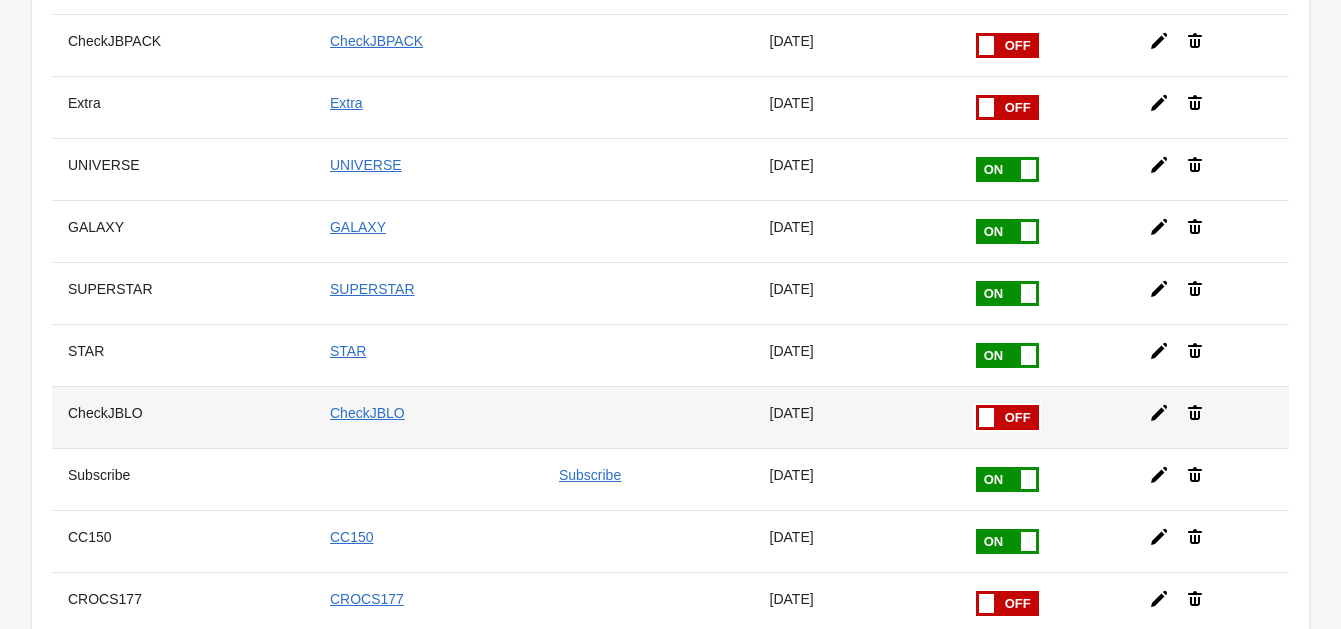click 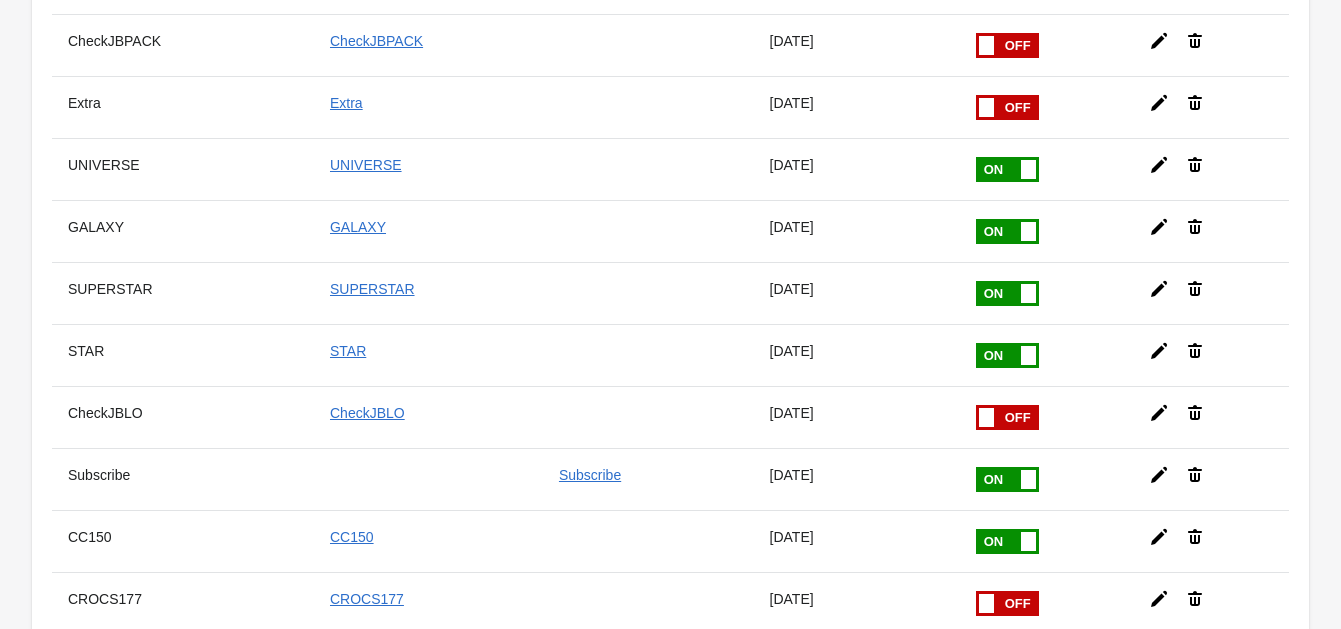 scroll, scrollTop: 441, scrollLeft: 0, axis: vertical 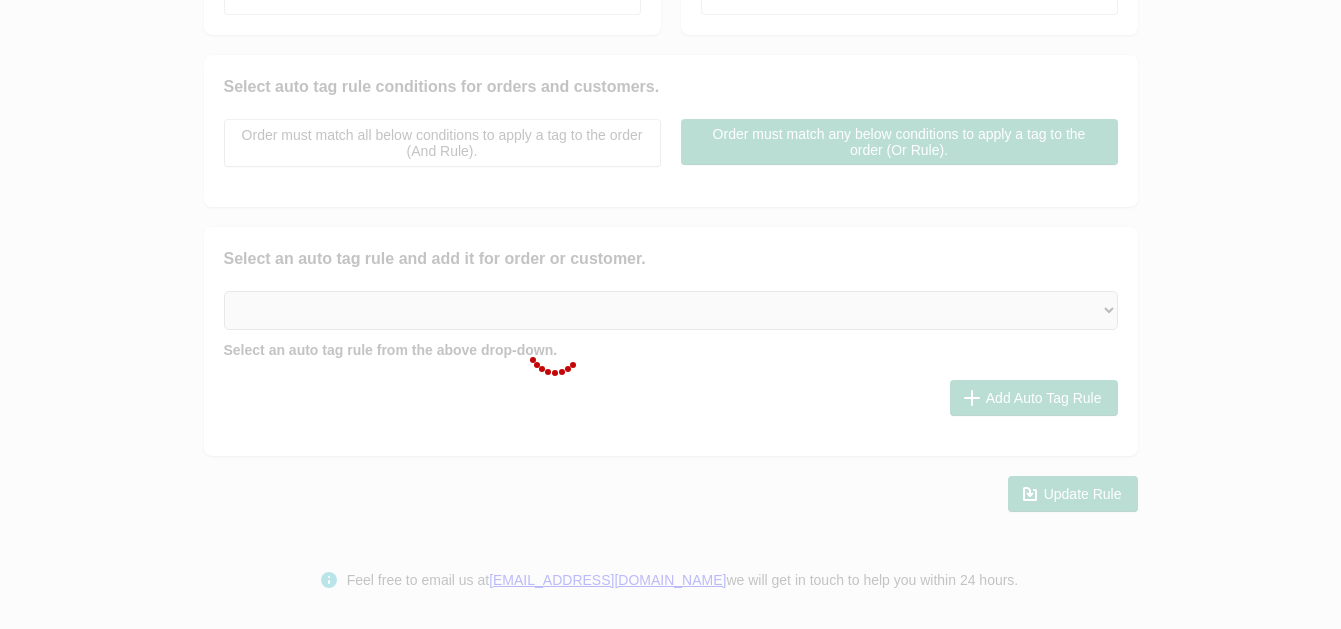 checkbox on "false" 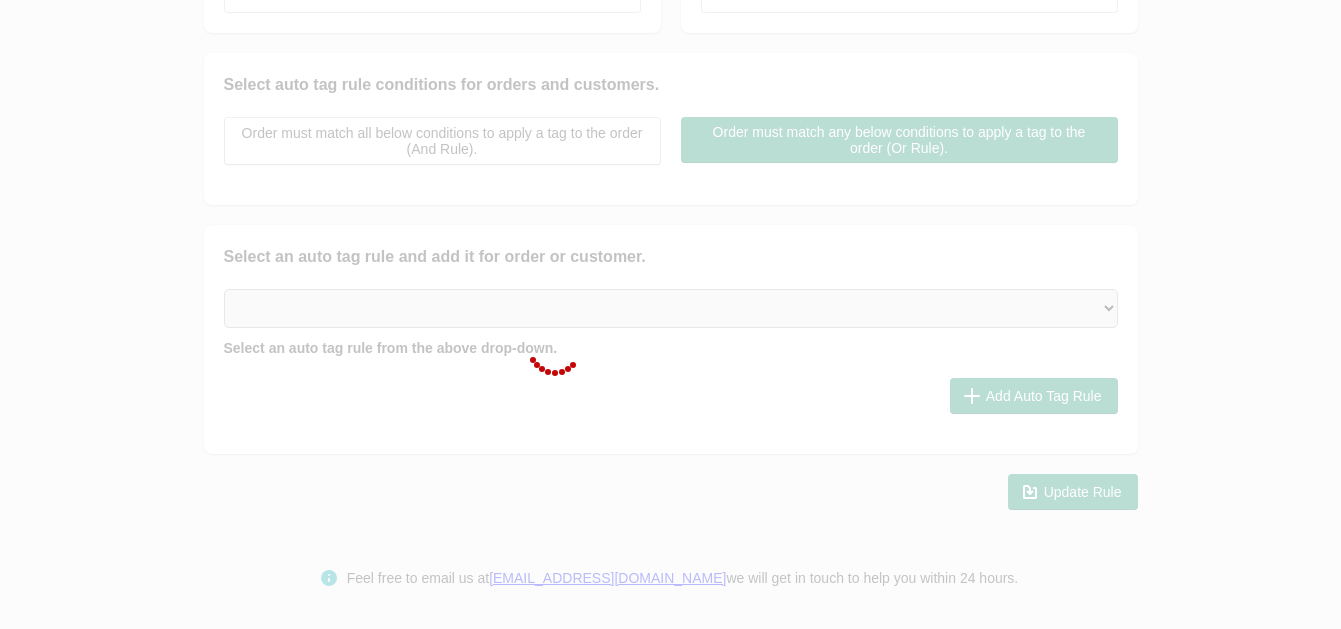 select on "2" 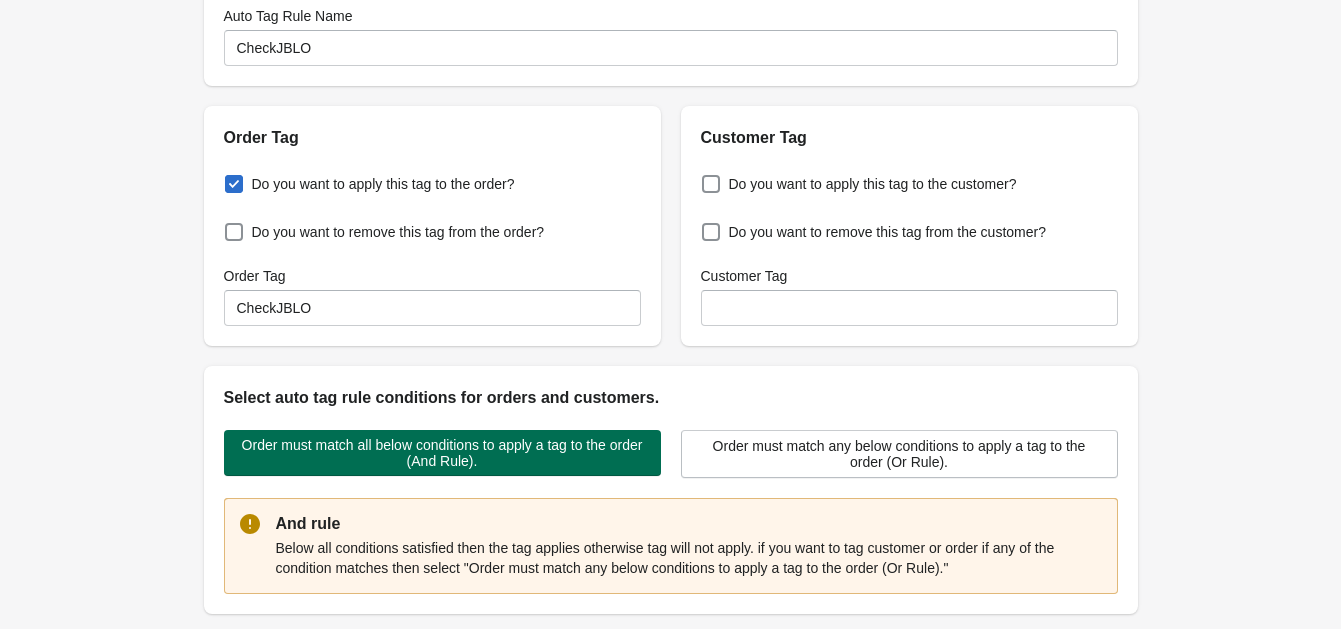 scroll, scrollTop: 0, scrollLeft: 0, axis: both 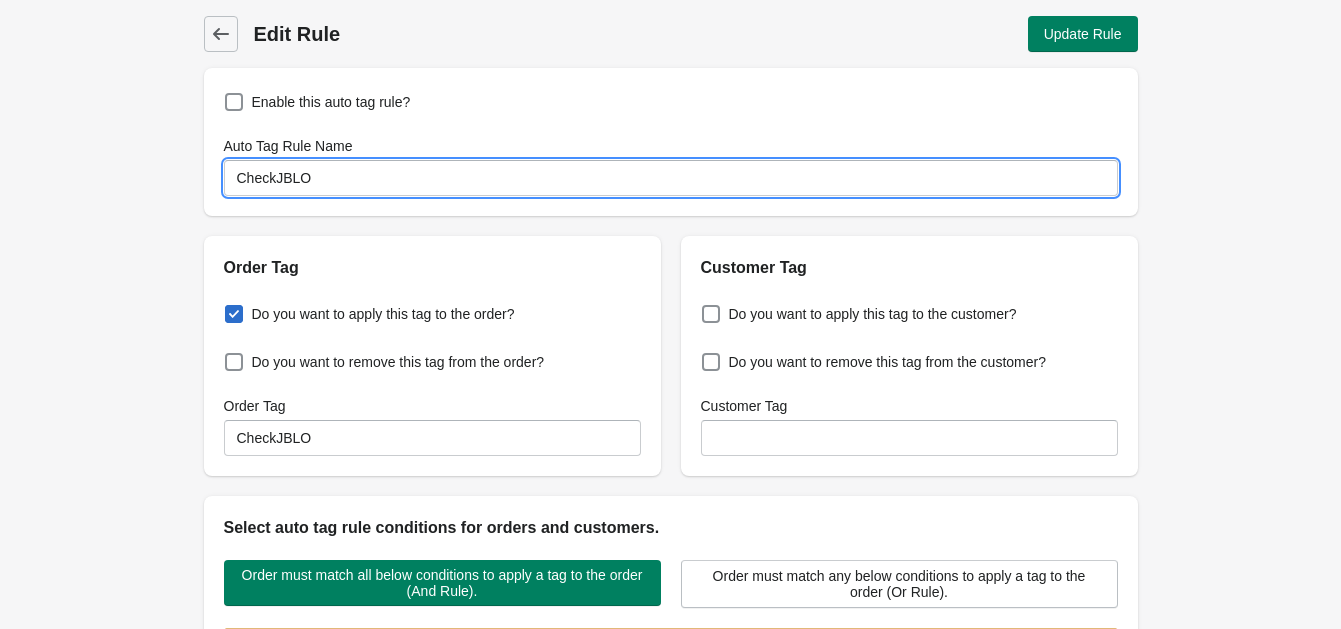 drag, startPoint x: 303, startPoint y: 177, endPoint x: 72, endPoint y: 167, distance: 231.21635 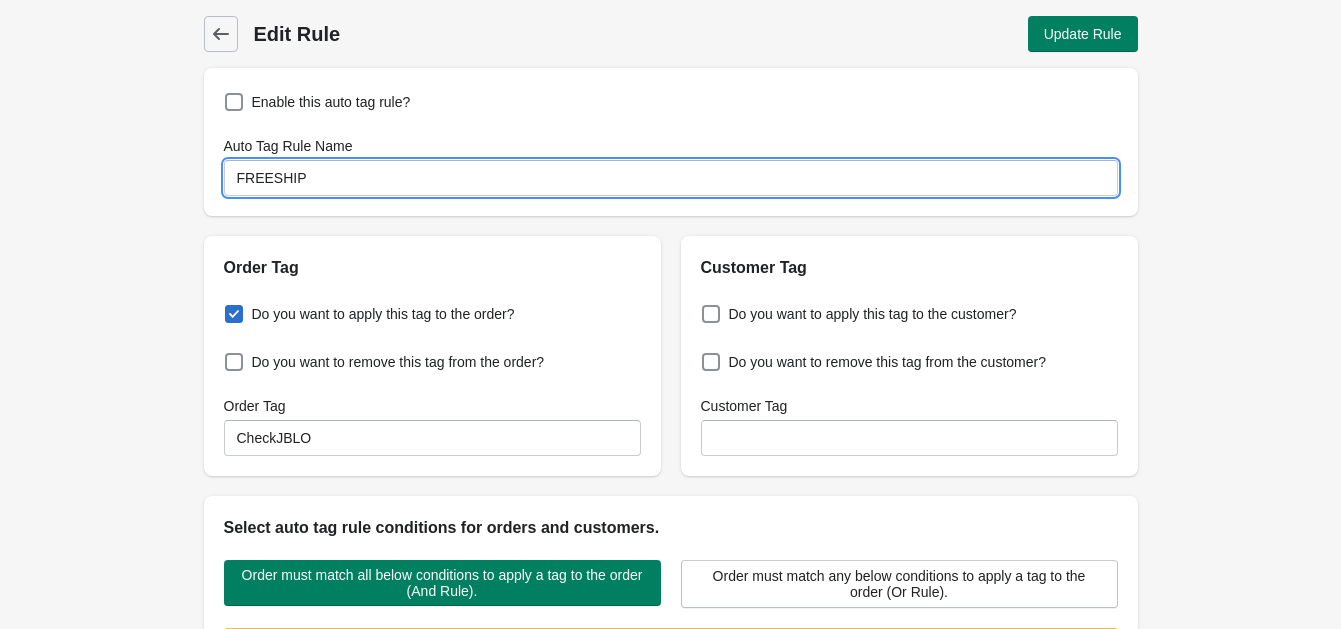 type on "FREESHIP" 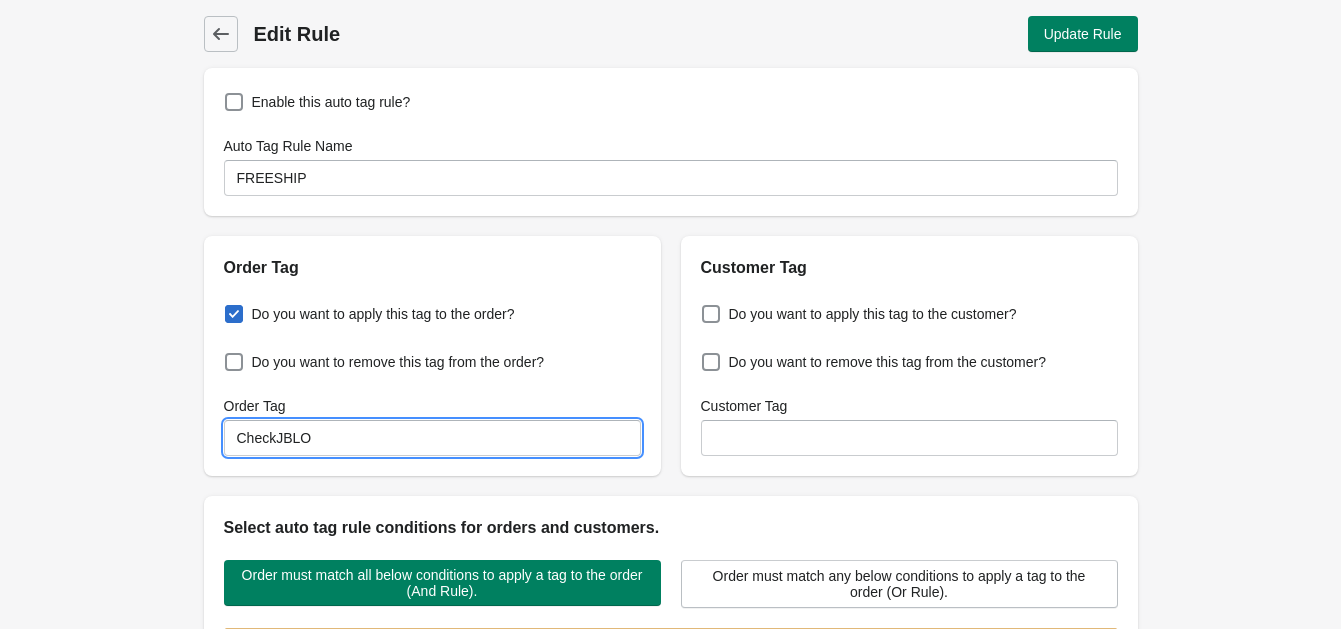click on "CheckJBLO" at bounding box center [432, 438] 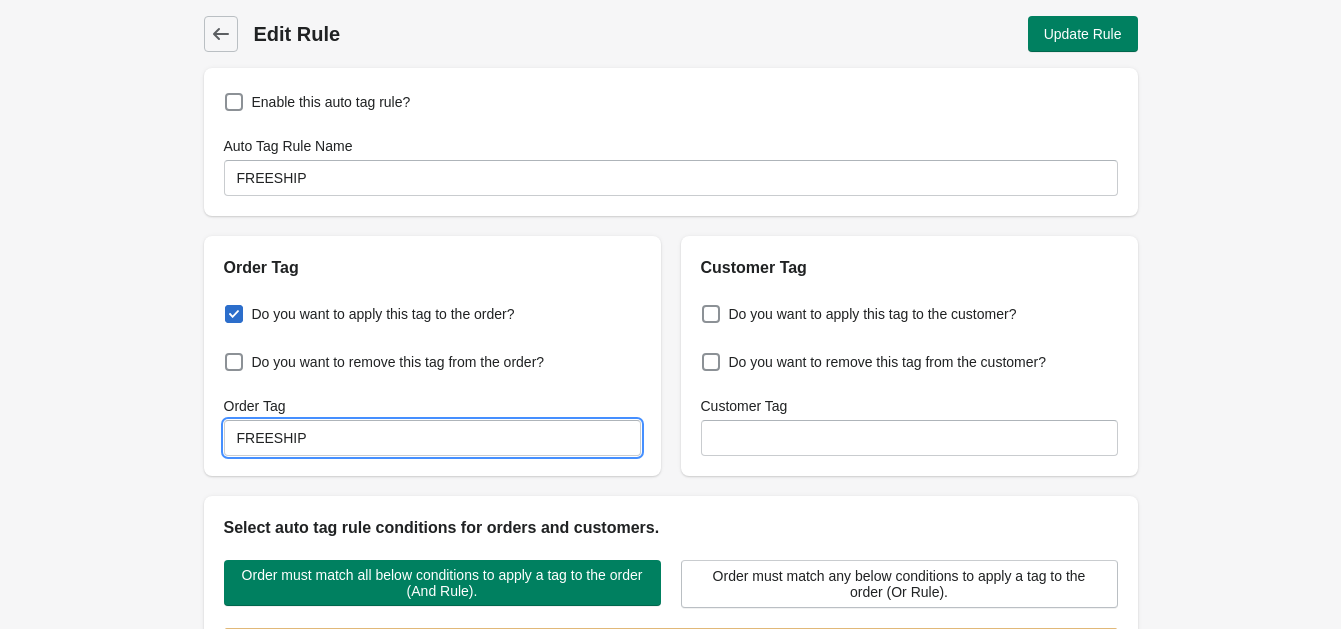 type on "FREESHIP" 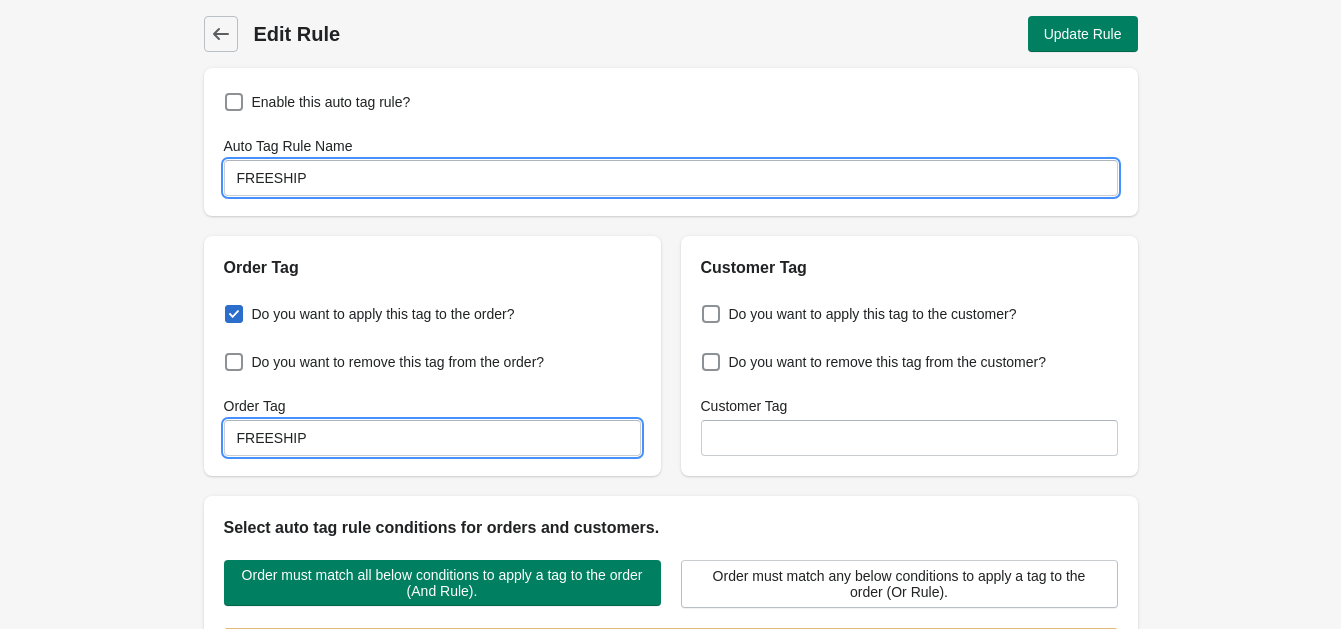click on "FREESHIP" at bounding box center (671, 178) 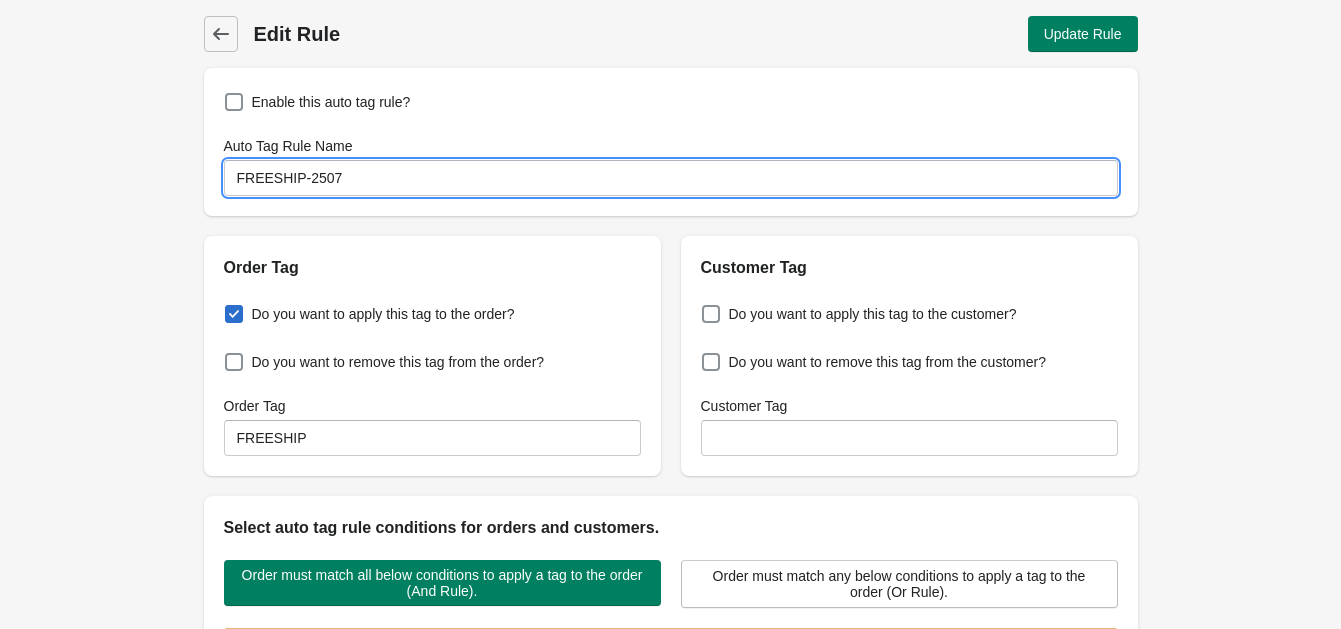 type on "FREESHIP-2507" 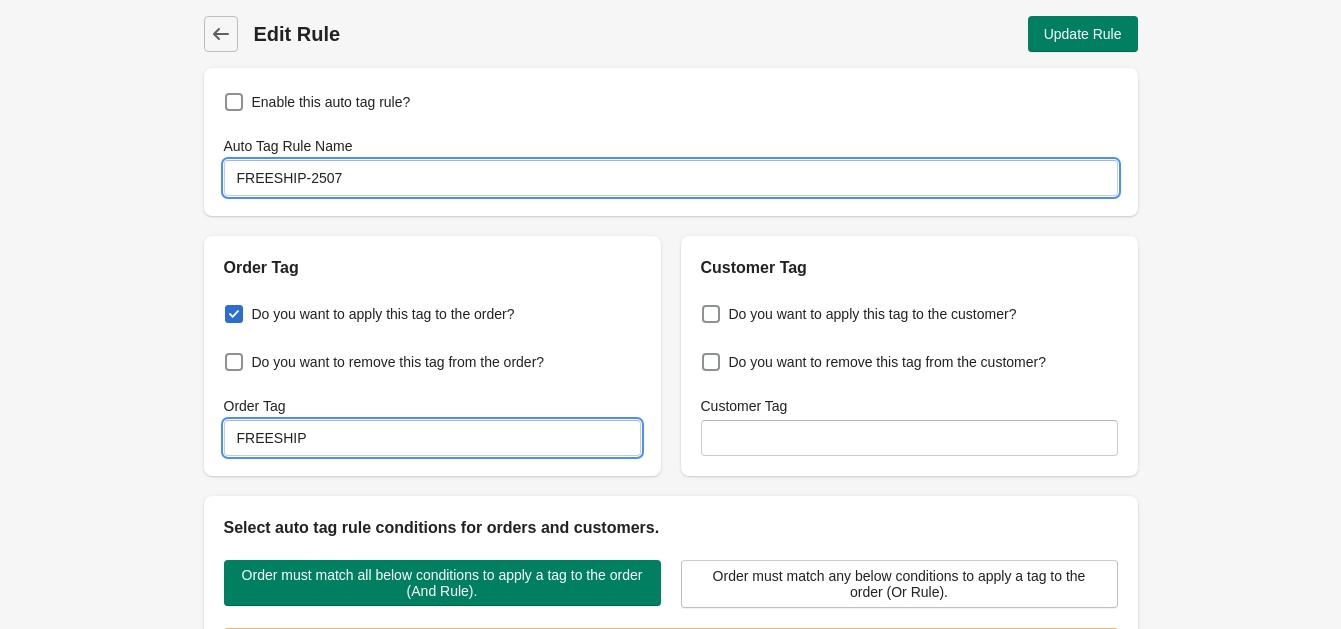 click on "FREESHIP" at bounding box center [432, 438] 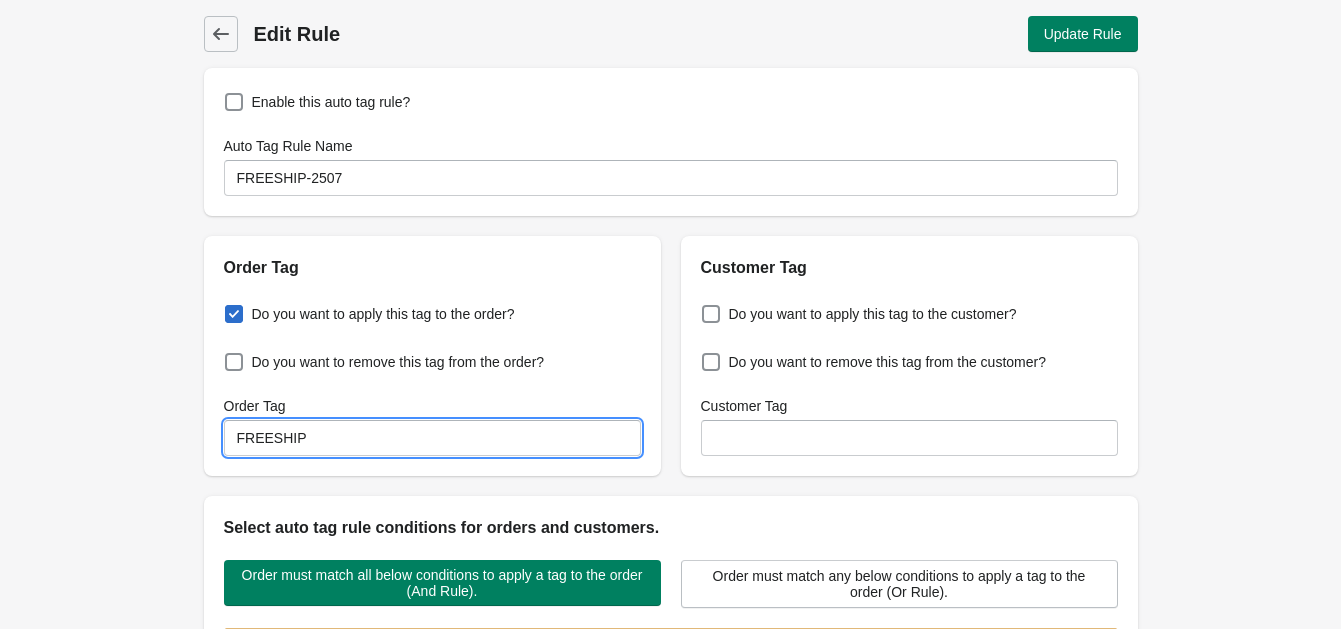 paste on "-2507" 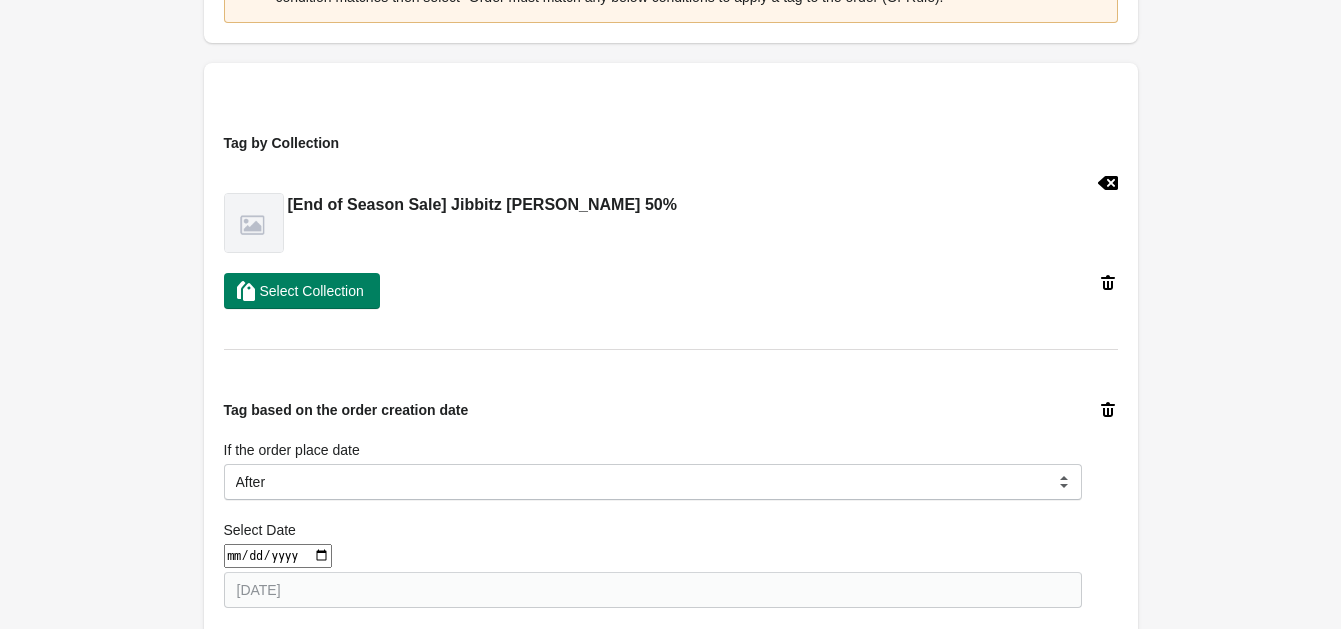 scroll, scrollTop: 750, scrollLeft: 0, axis: vertical 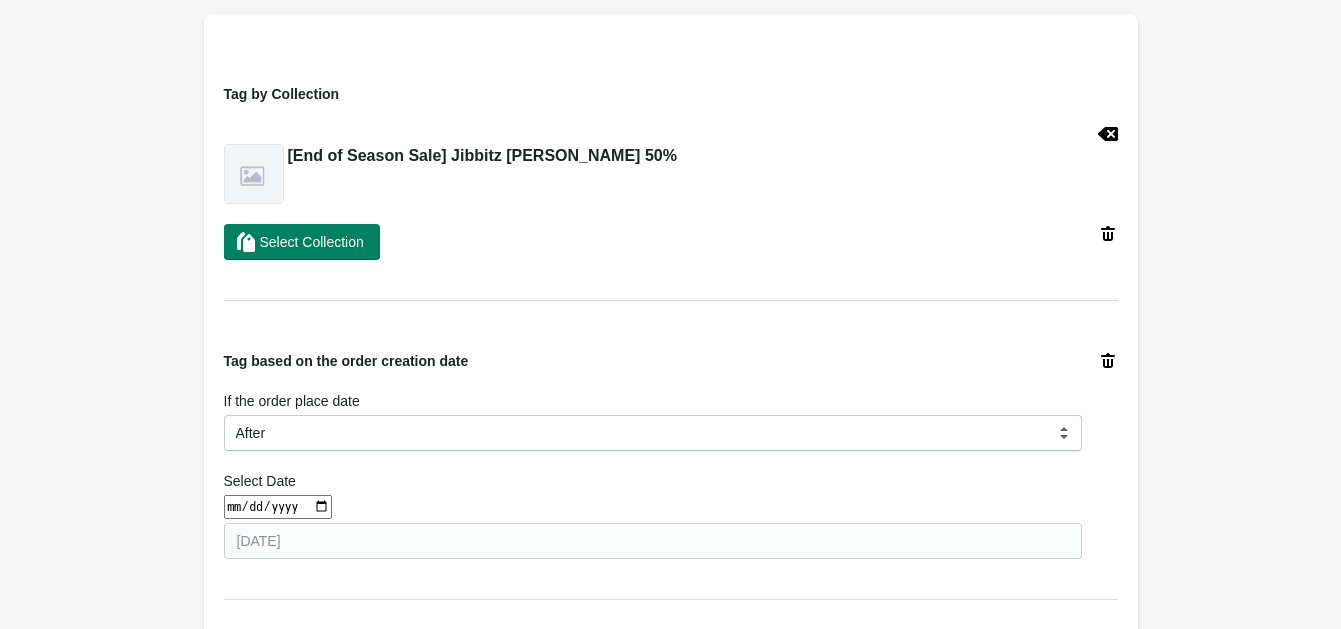 type on "FREESHIP-2507" 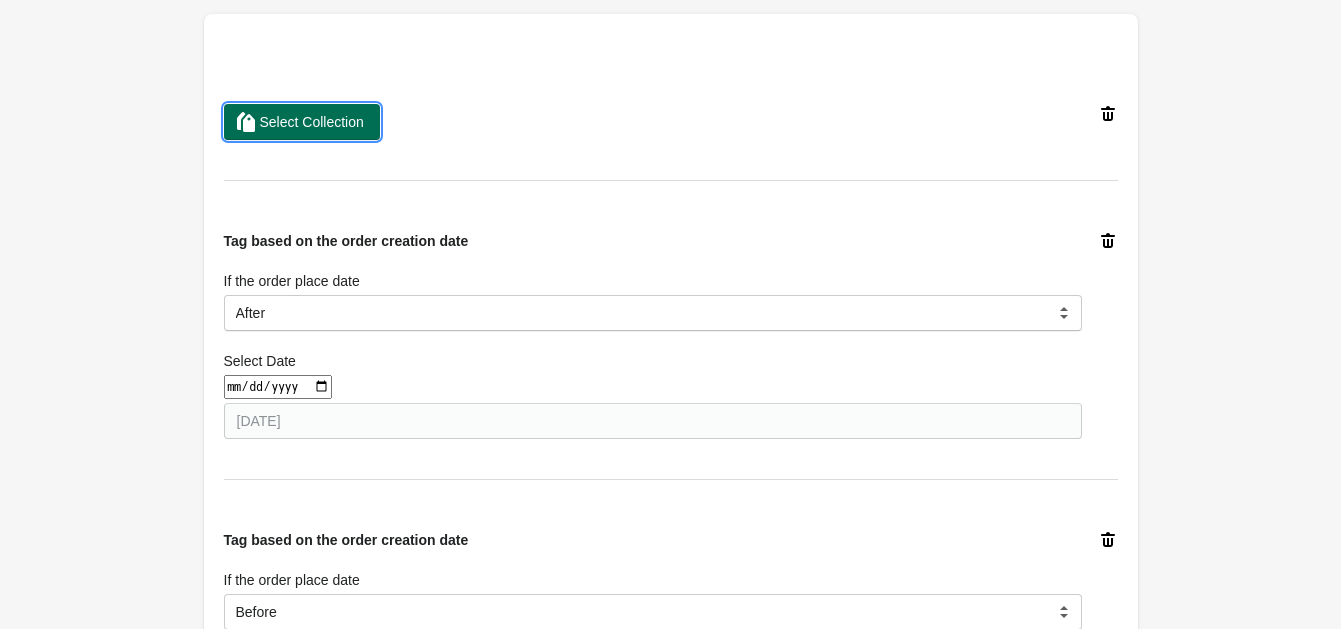 click on "Select Collection" at bounding box center (302, 122) 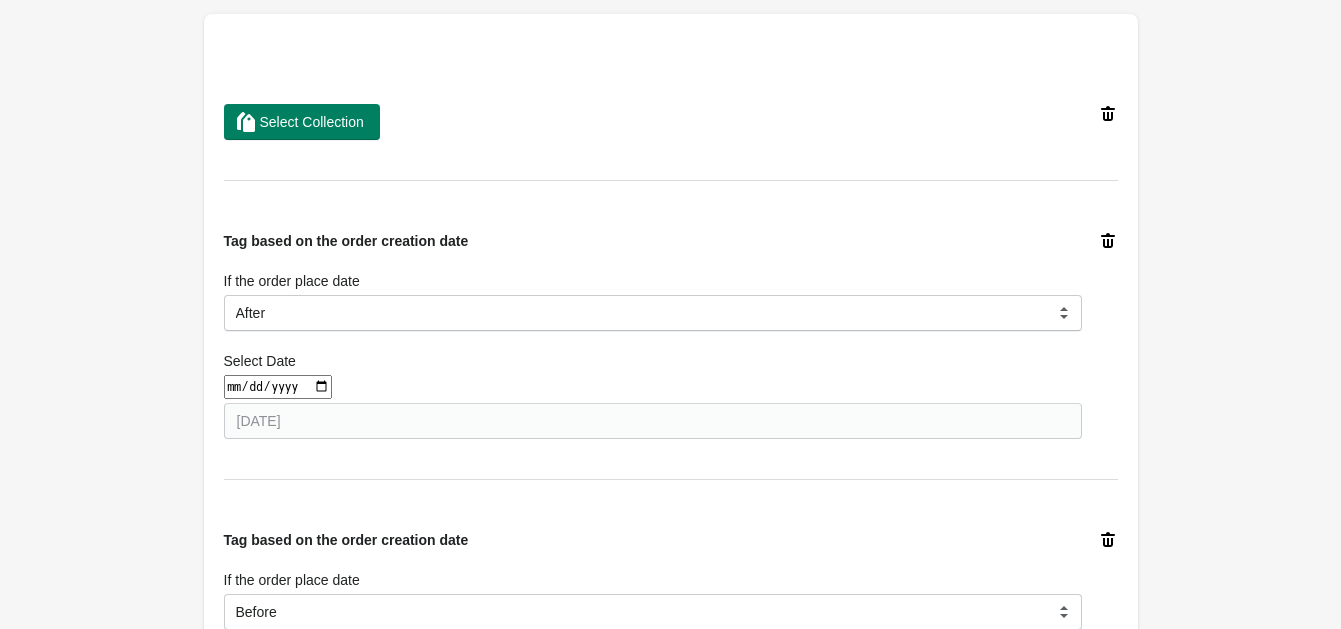 click 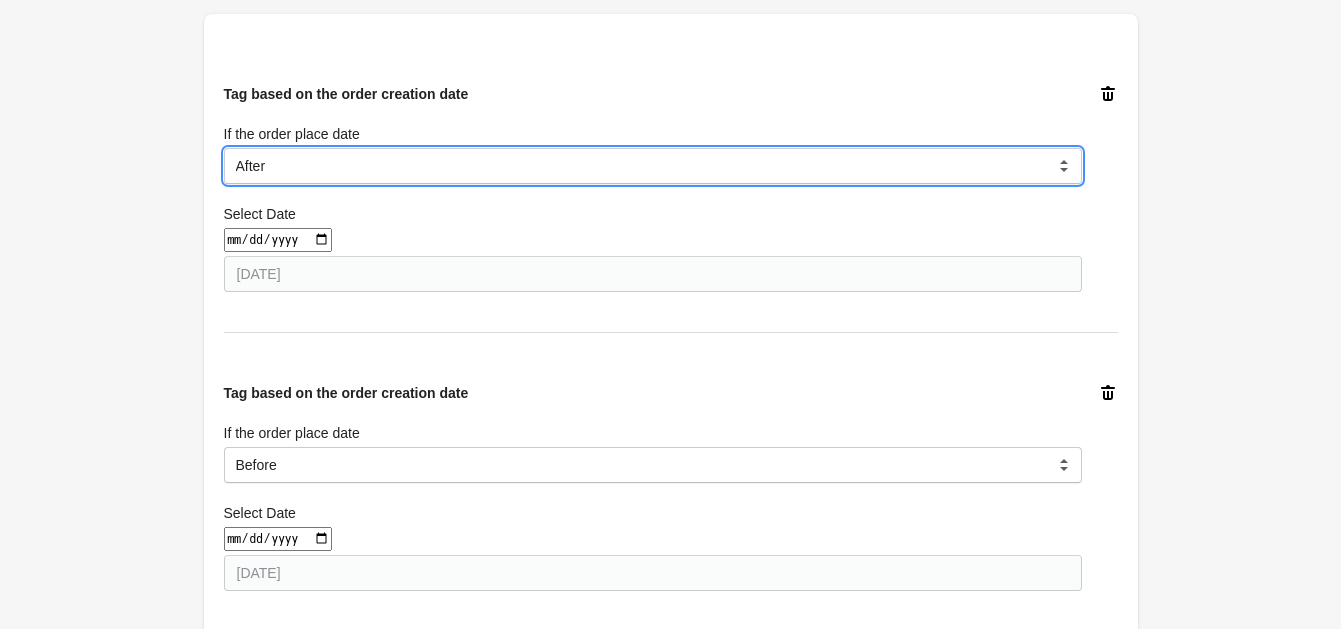 click on "Before After Equal to" at bounding box center [653, 166] 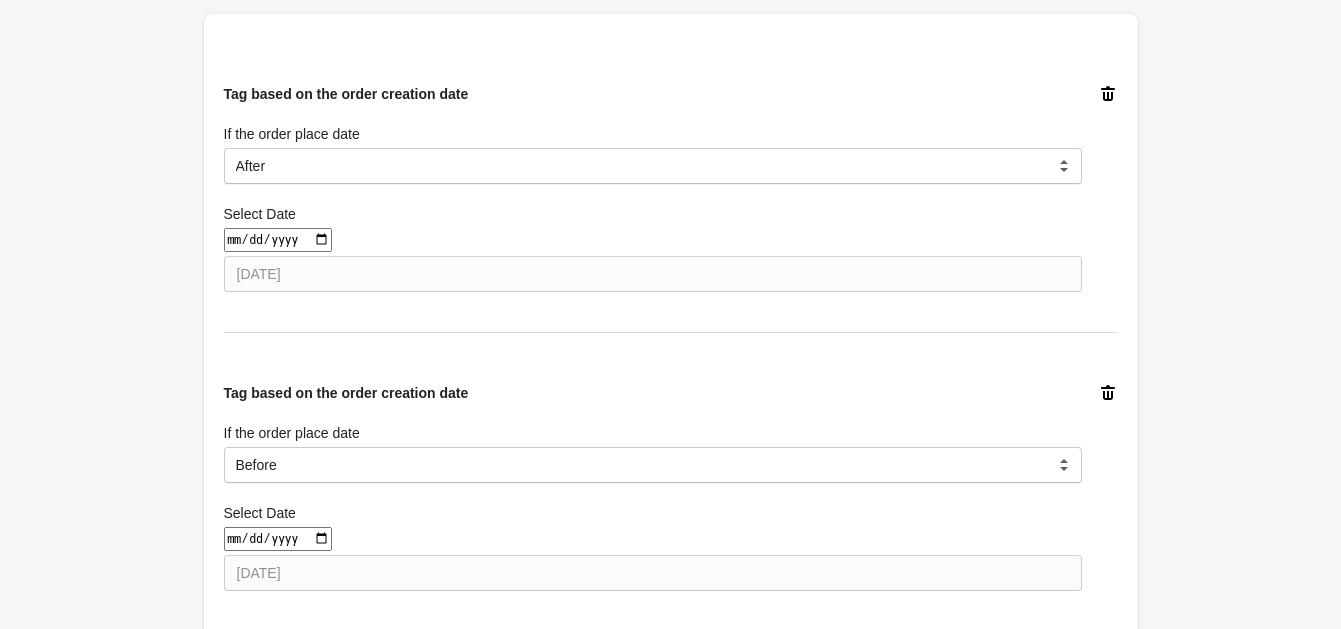 click on "Back Edit Rule Update Rule Enable this auto tag rule? Auto Tag Rule Name FREESHIP-2507 Order Tag Do you want to apply this tag to the order? Do you want to remove this tag from the order? Order Tag FREESHIP-2507 Customer Tag Do you want to apply this tag to the customer? Do you want to remove this tag from the customer? Customer Tag Select auto tag rule conditions for orders and customers. Order must match all below conditions to apply a tag to the order (And Rule). Order must match any below conditions to apply a tag to the order (Or Rule). And rule Below all conditions satisfied then the tag applies otherwise tag will not apply. if you want to tag customer or order if any of the condition matches then select "Order must match any below conditions to apply a tag to the order (Or Rule)."  Tag based on the order creation date If the order place date  Before After Equal to After Select Date [DATE] Tag based on the order creation date If the order place date  Before After Equal to Before Select Date Equal to" at bounding box center [671, 387] 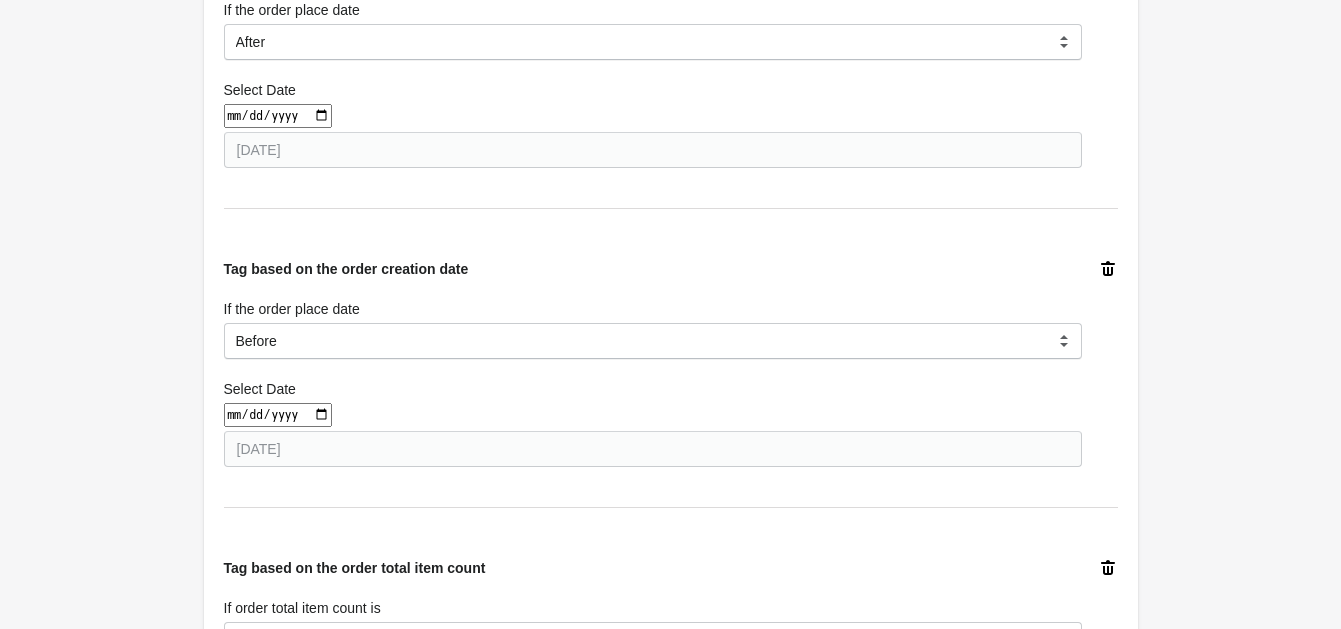 scroll, scrollTop: 1250, scrollLeft: 0, axis: vertical 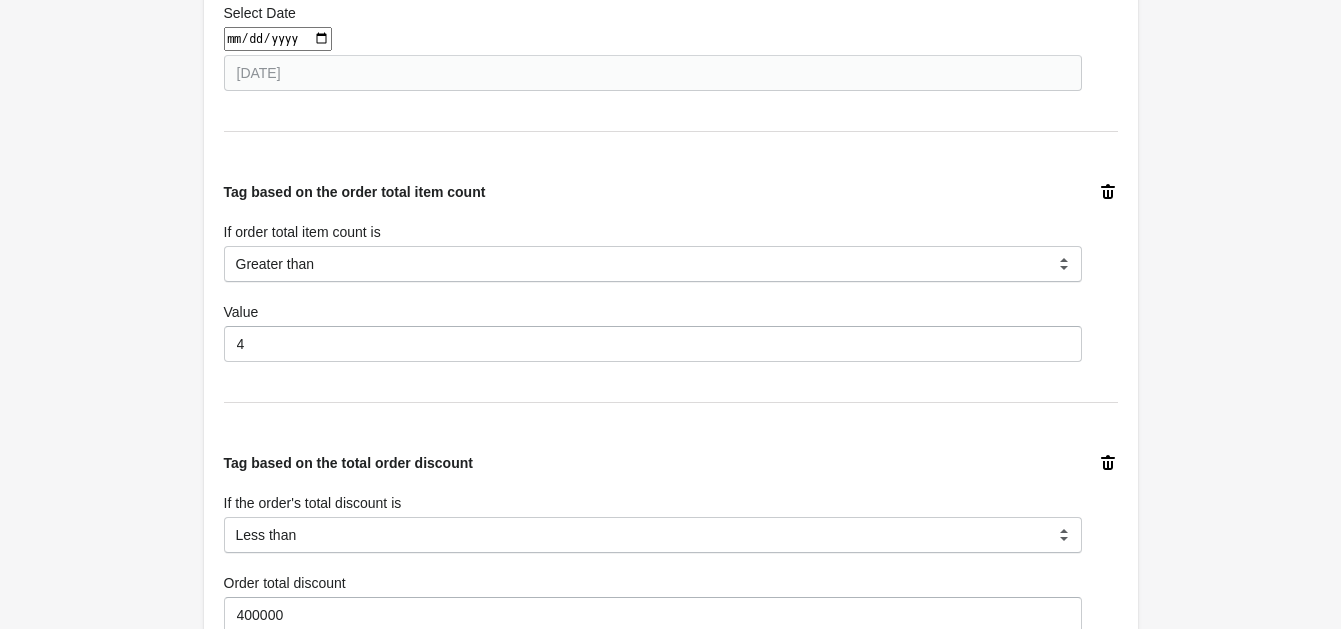click 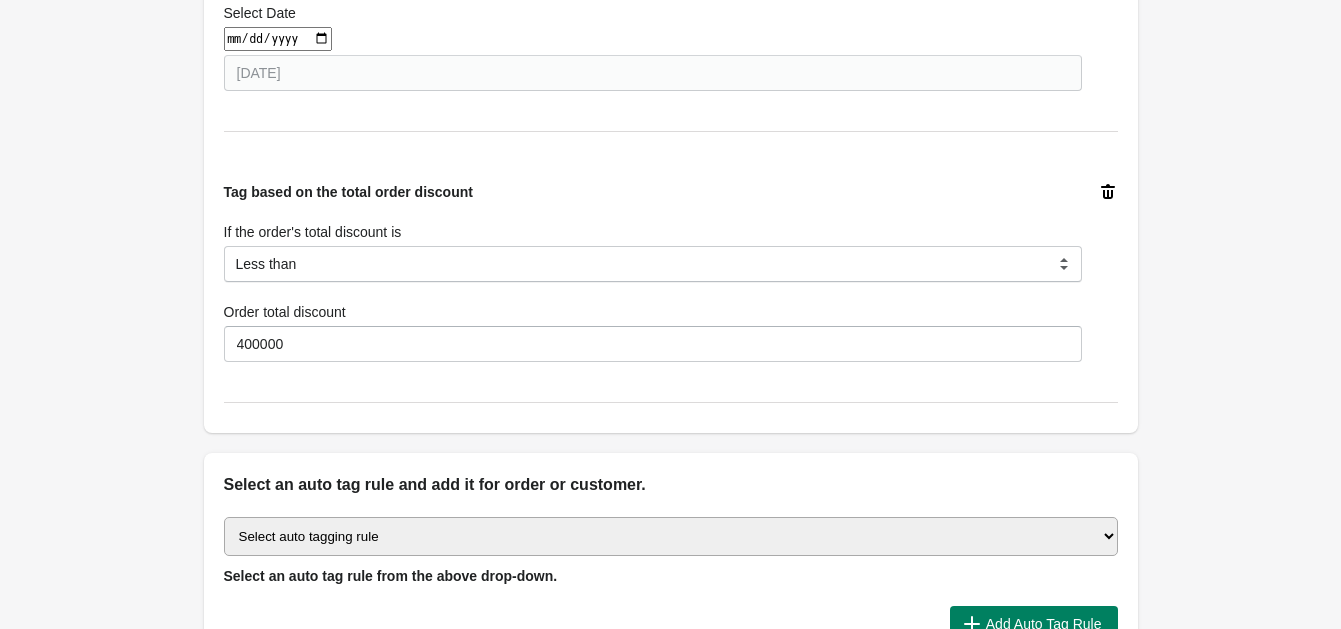 click 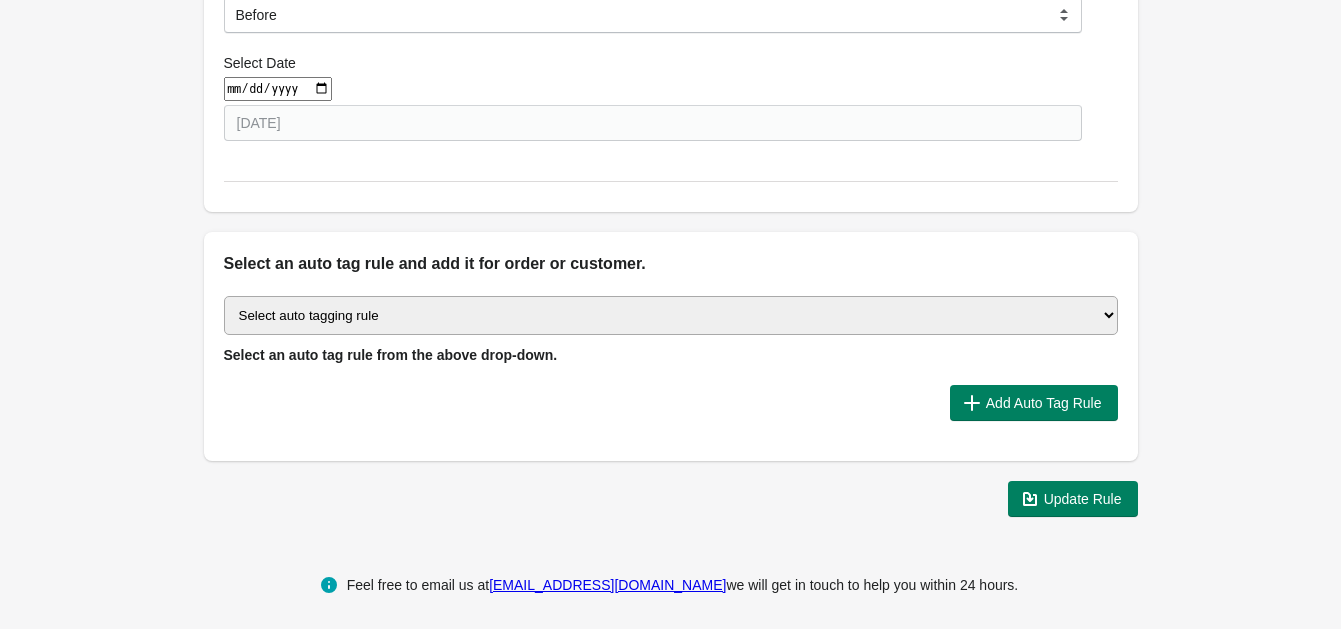 drag, startPoint x: 385, startPoint y: 309, endPoint x: 410, endPoint y: 297, distance: 27.730848 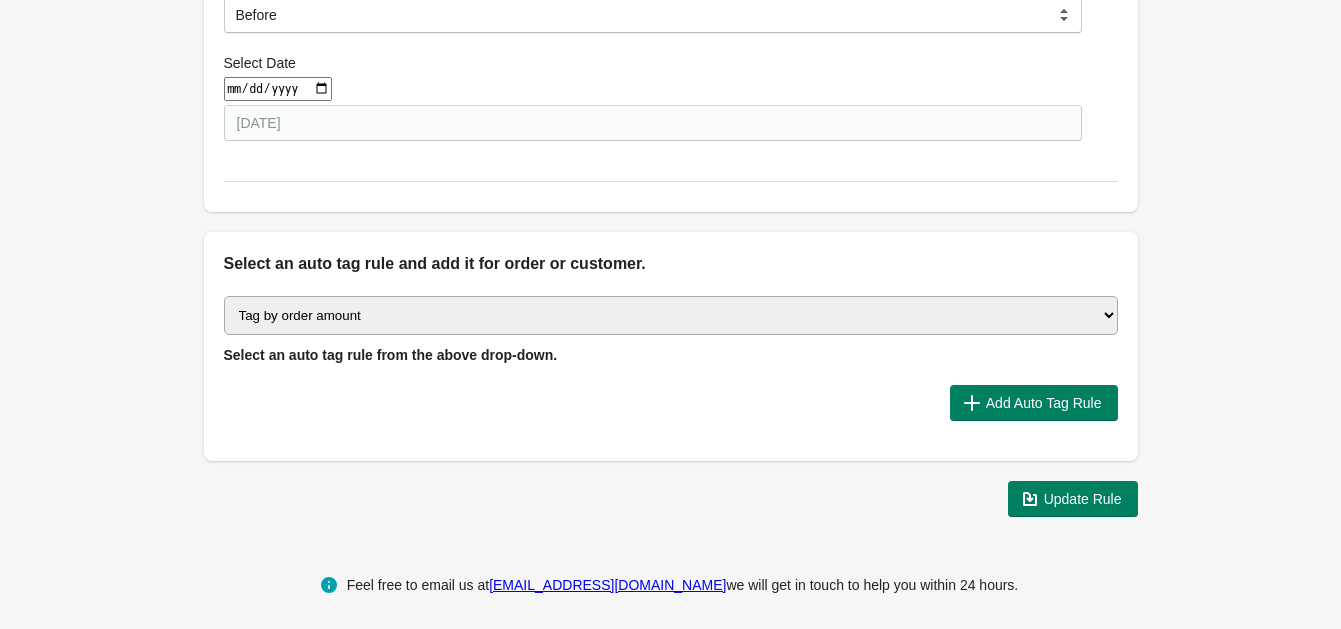 click on "Select auto tagging rule Tag by order amount Tag based on the order count (Volume) Tag by Discount Code Tag based on the Payment Method Tag based on the order additional details or additional attribute Tag based on payment status Tag based on fulfillment status Tag Based on the order source name Tag by order weight (weight is matched in grams) Tag based on the total order discount Use order additional fields value as a tag Add a tag based on the order creation date Add a tag based on the order note Add a tag based on the order tag Tag orders or customers based on the order's customer locale(language) Add a tag based on the order status Add a tag based on the order taxes status. Tag order or customer based on the order risk level. Use the order discount code as a tag. Tag based on the POS location id Tag based on the order tip (tipping) amount Tag based on the fulfilment location id Tag based on the order total item count Use order variant SKUs as a tag Use order note as a tag Tag by Collection" at bounding box center [671, 315] 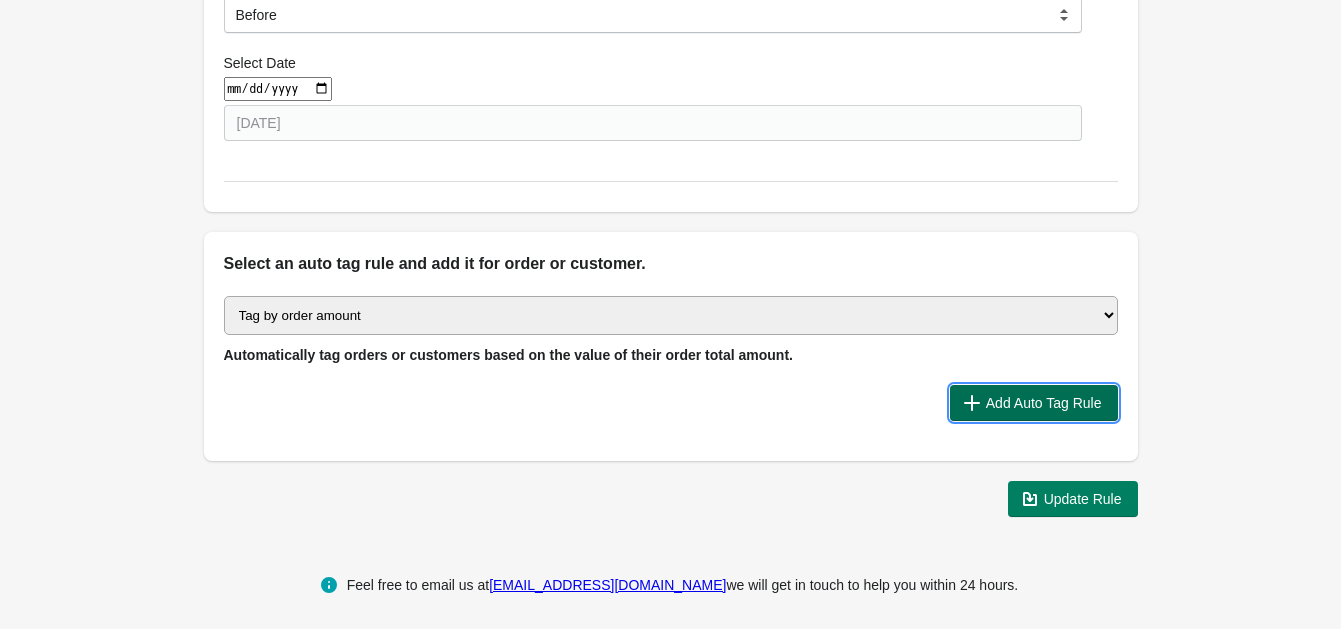 click on "Add Auto Tag Rule" at bounding box center [1044, 403] 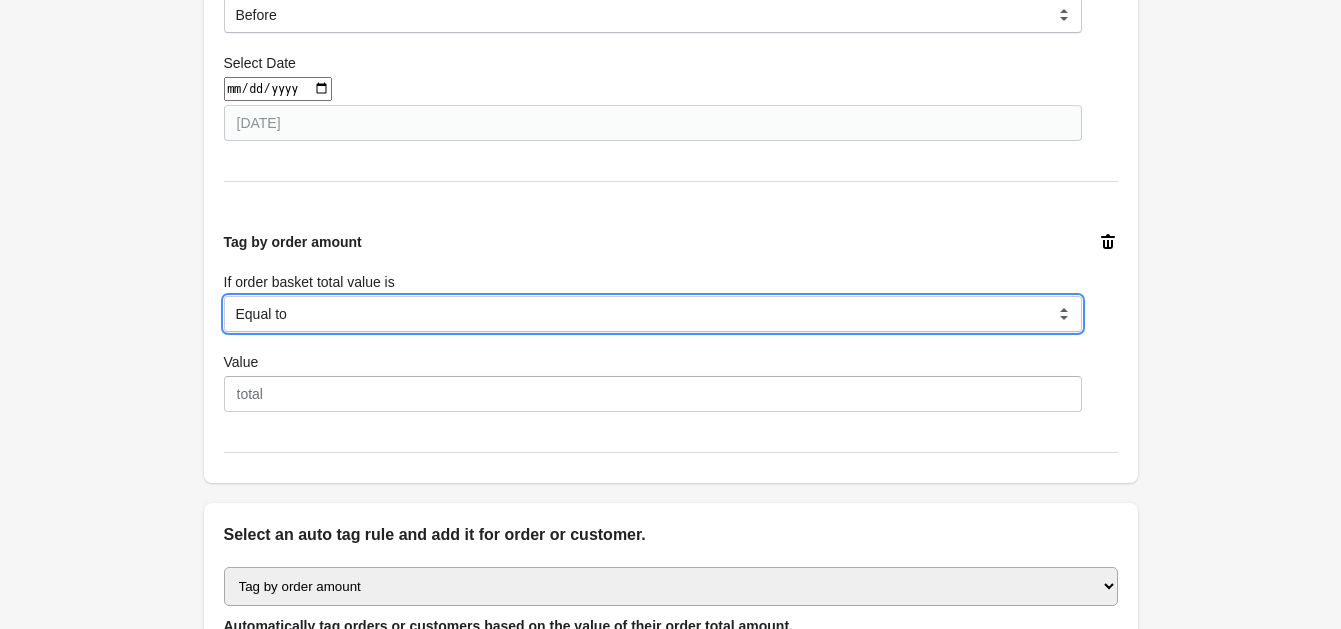 click on "Equal to Greater than Less than" at bounding box center (653, 314) 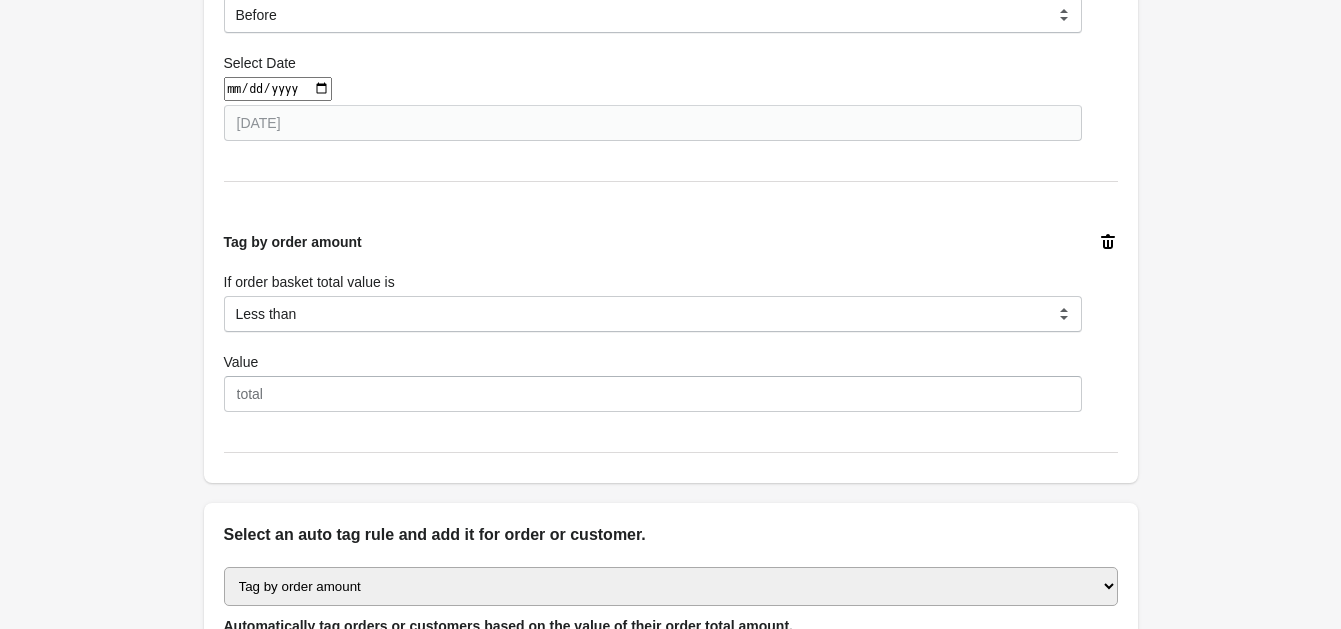 click on "Tag by order amount If order basket total value is Equal to Greater than Less than Less than Value" at bounding box center (671, 322) 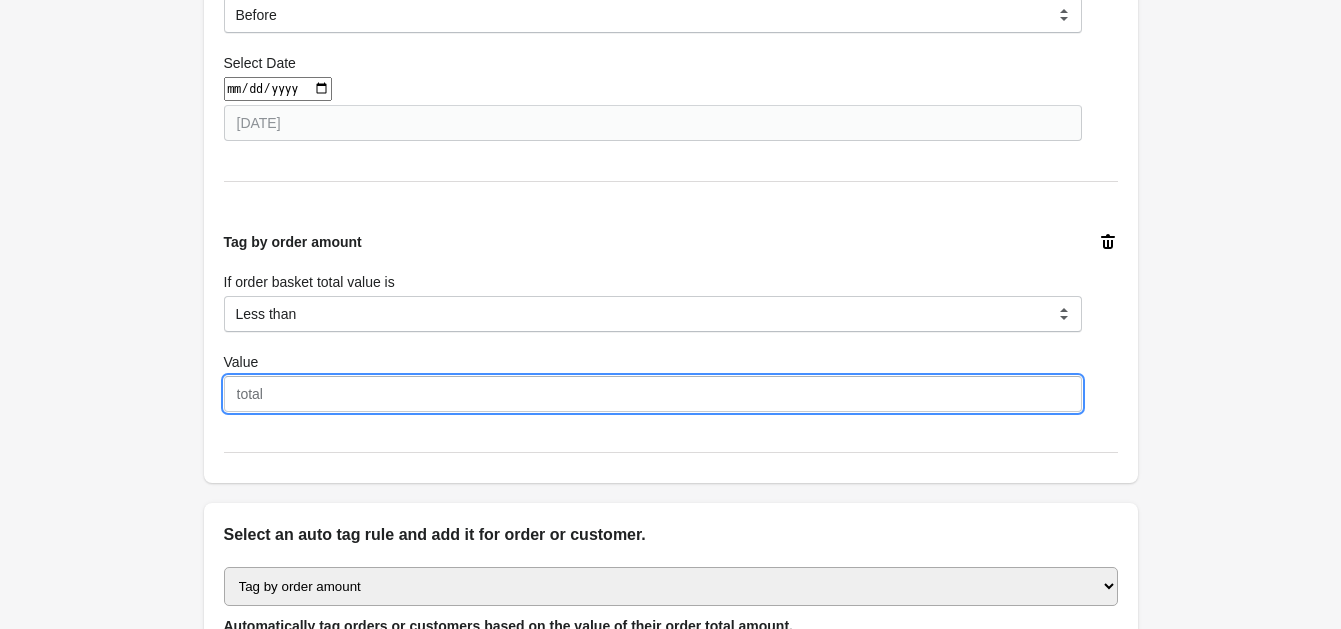 click on "Value" at bounding box center [653, 394] 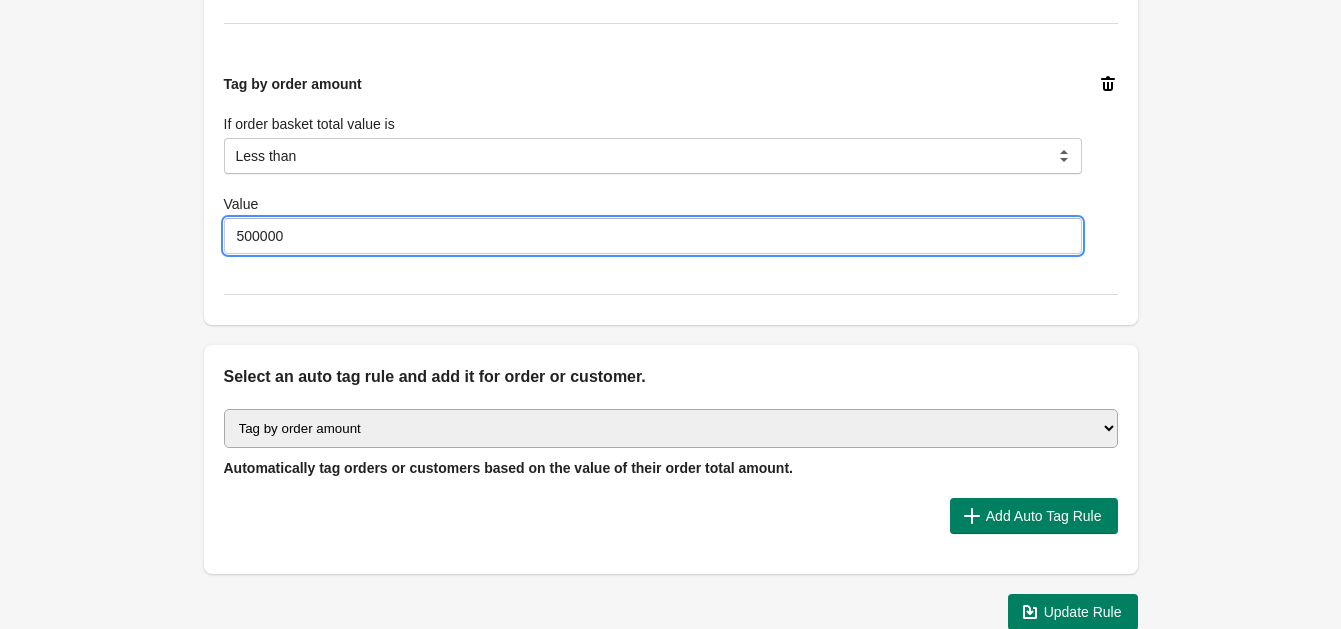 scroll, scrollTop: 1471, scrollLeft: 0, axis: vertical 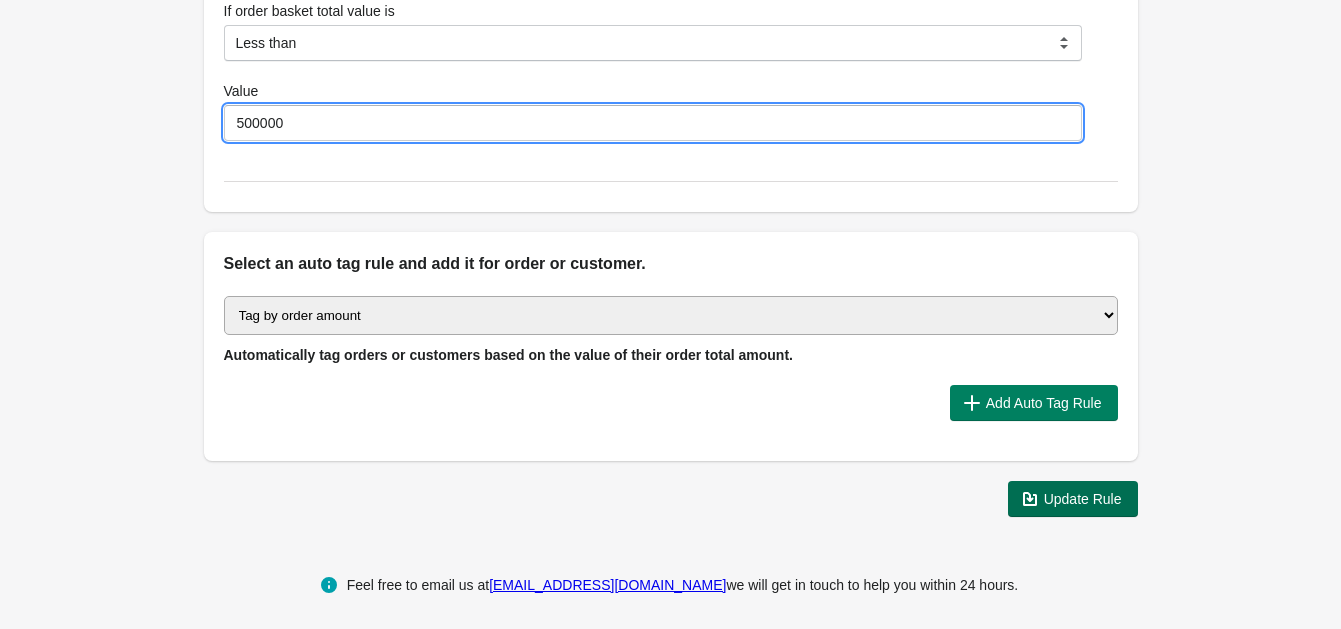 type on "500000" 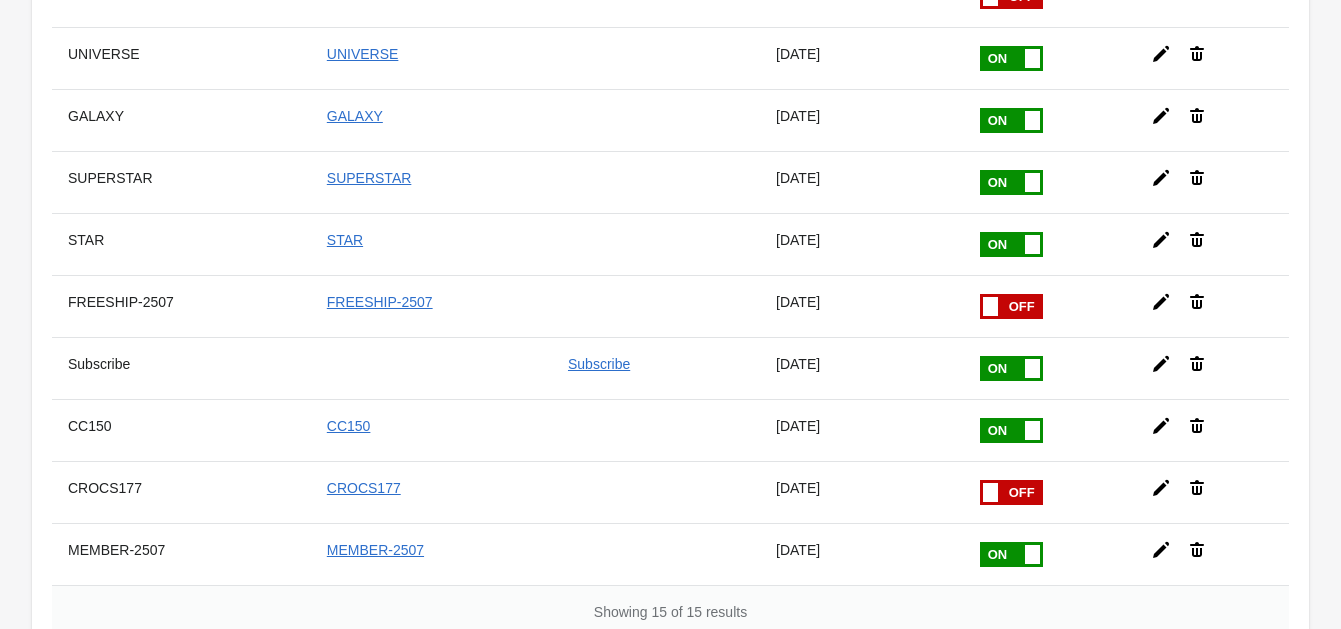 scroll, scrollTop: 625, scrollLeft: 0, axis: vertical 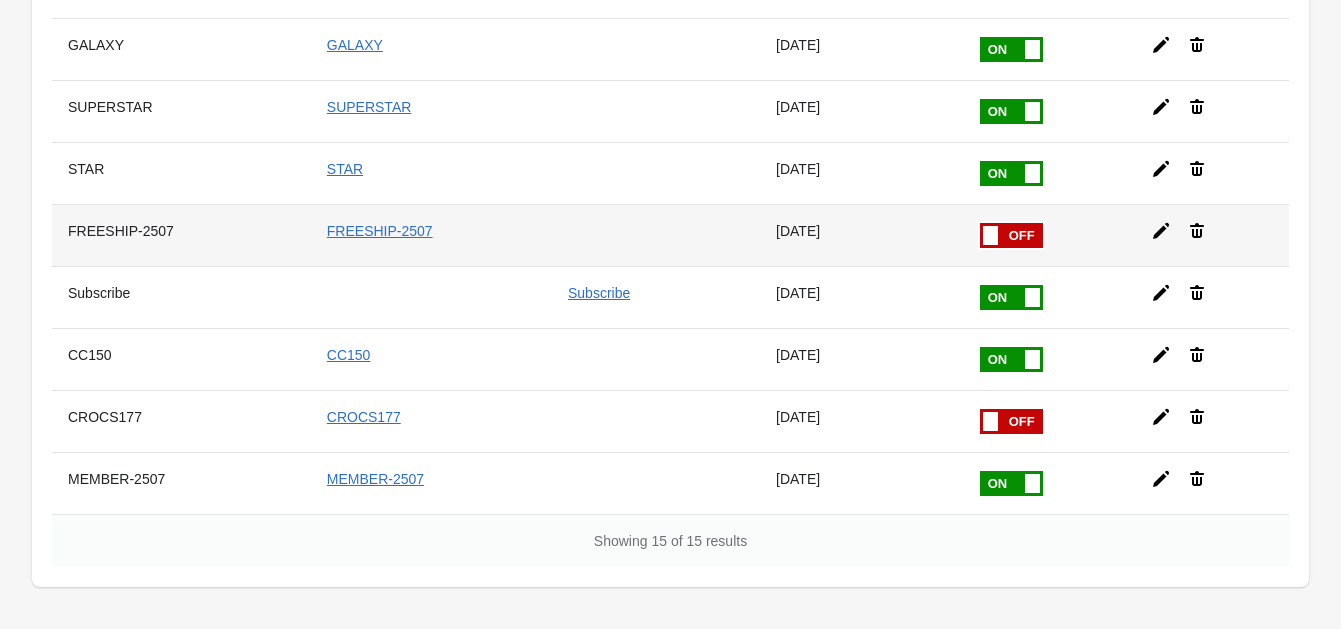click at bounding box center [980, 223] 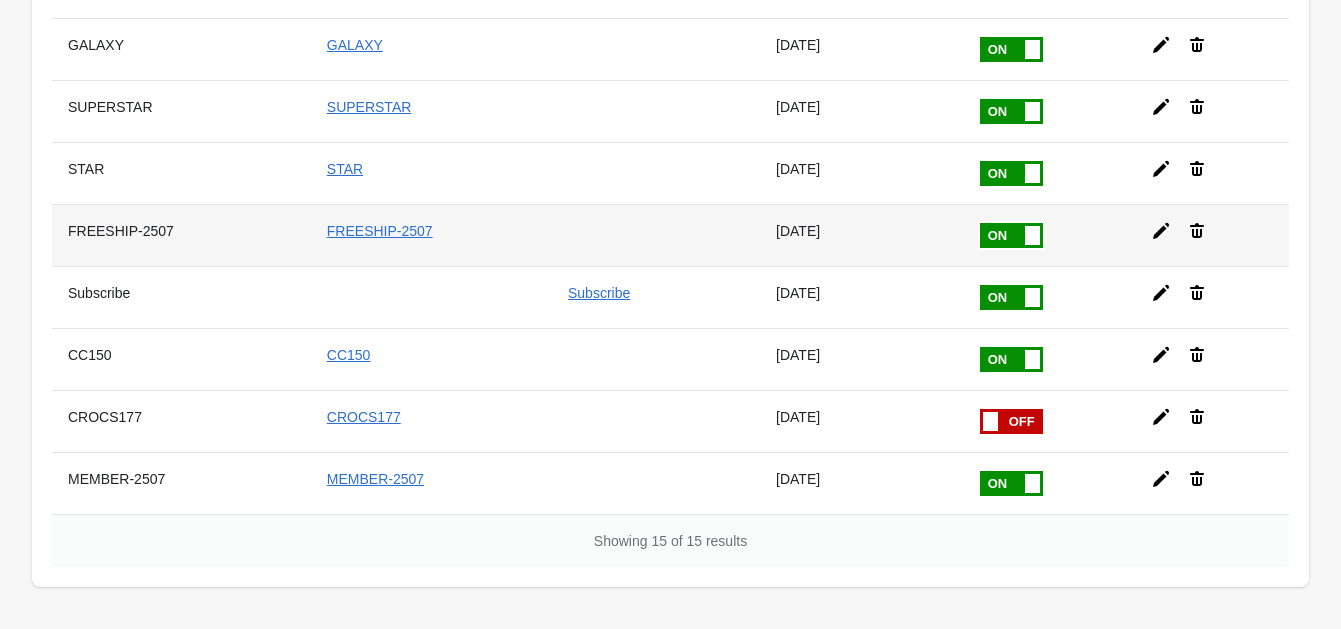 click at bounding box center [0, 0] 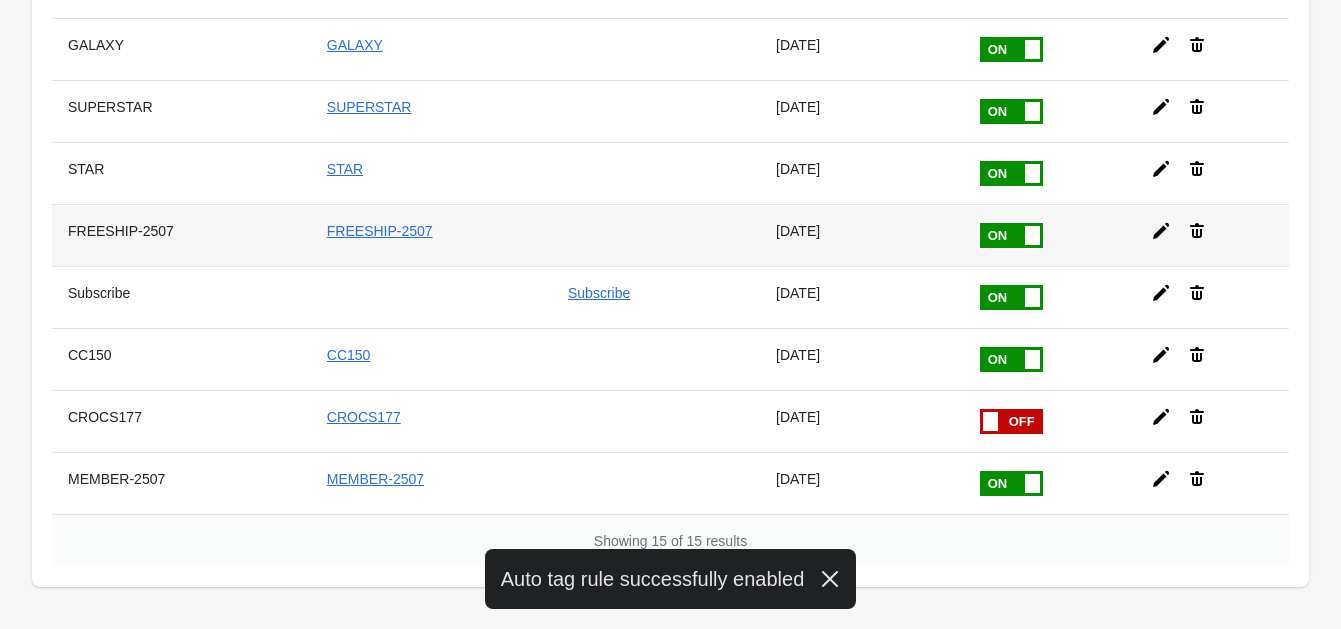 click 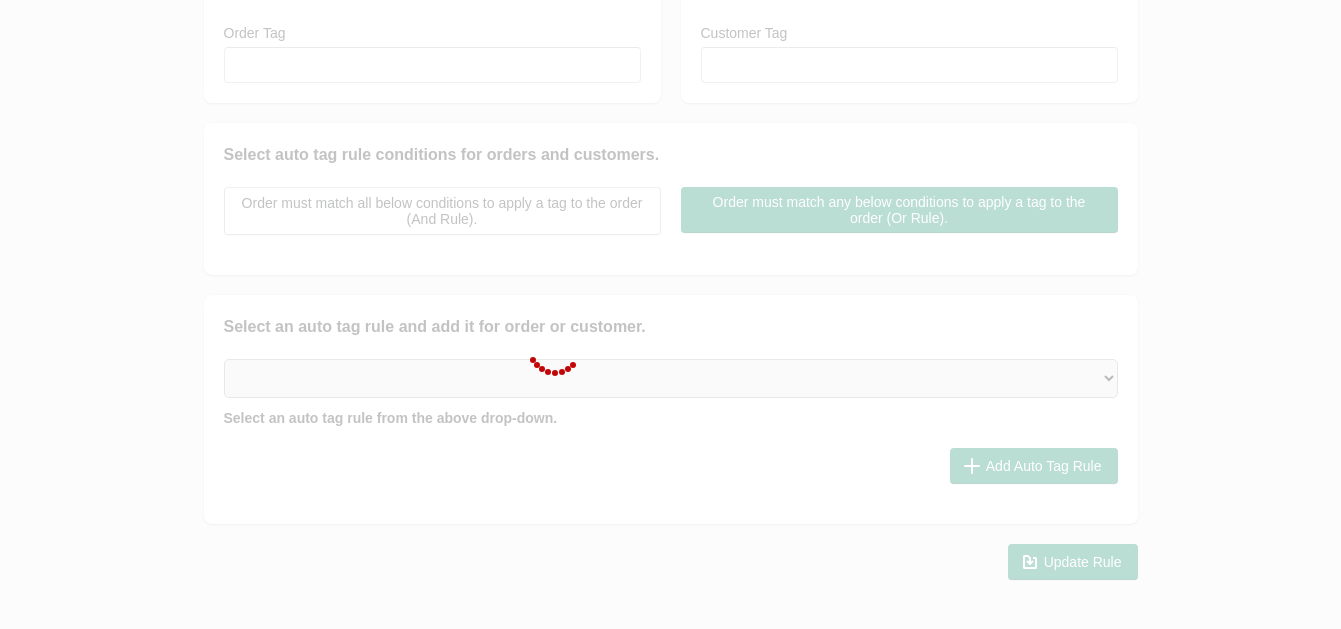 type on "FREESHIP-2507" 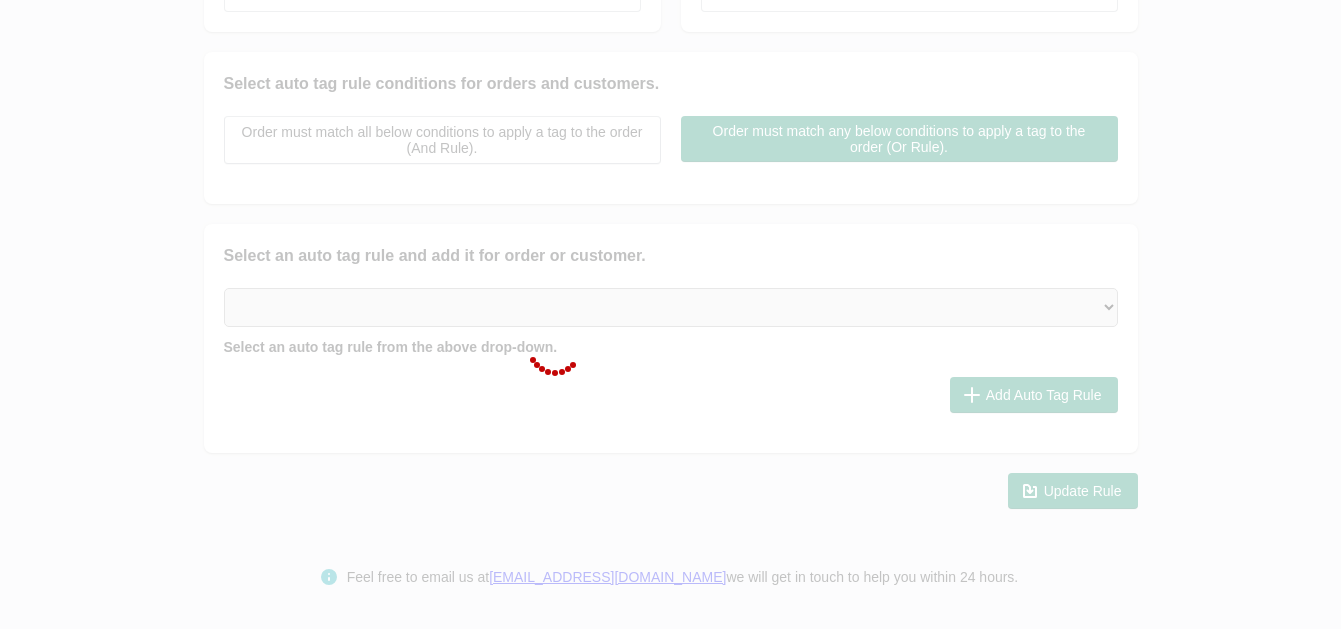 select on "2" 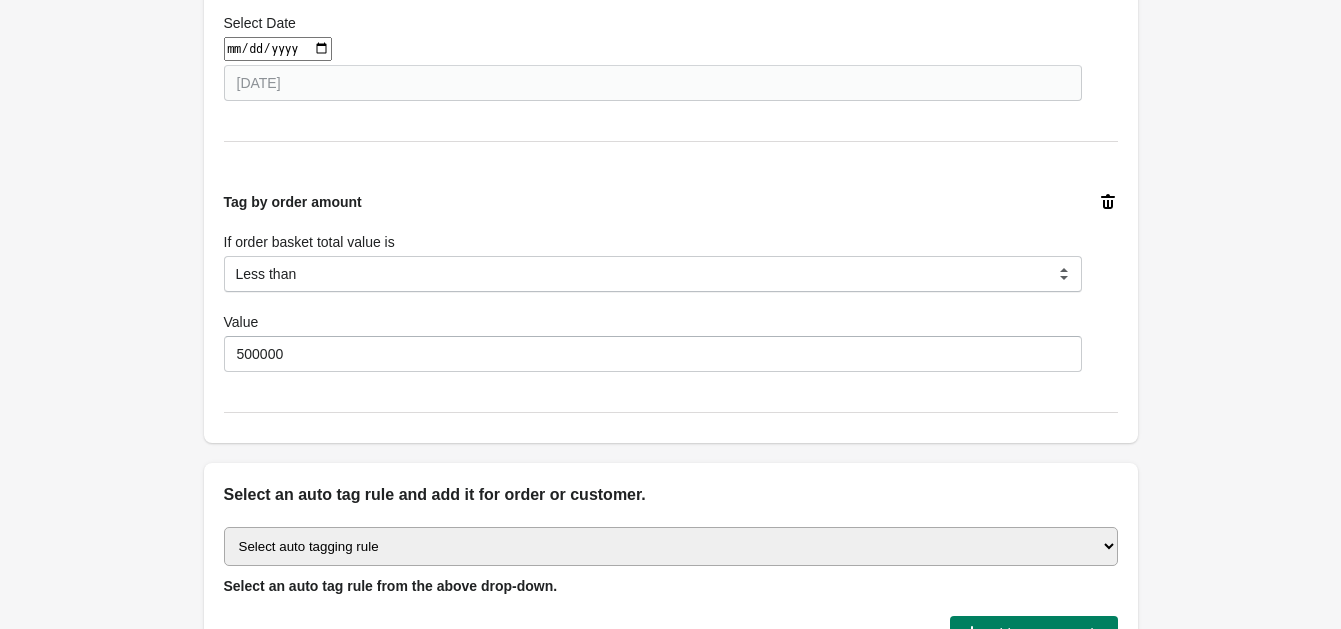 scroll, scrollTop: 1279, scrollLeft: 0, axis: vertical 